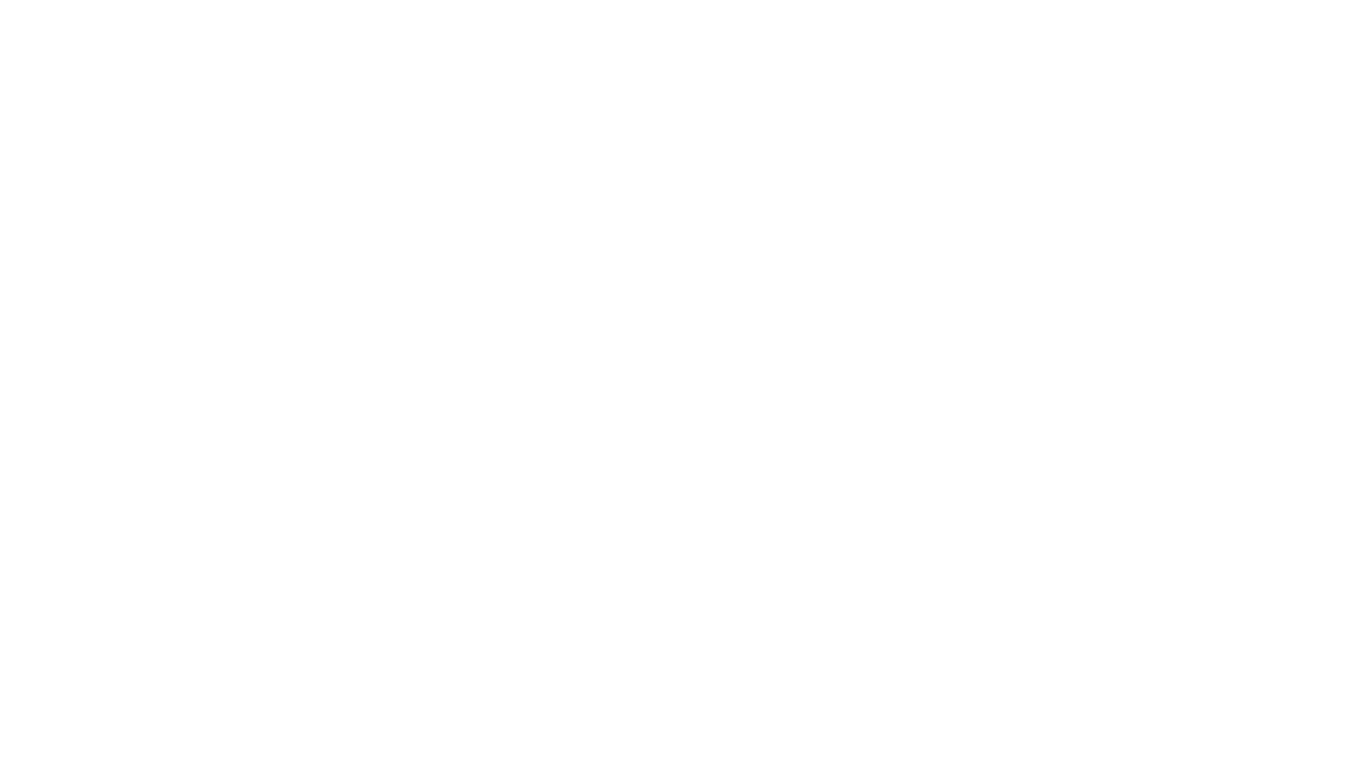 scroll, scrollTop: 0, scrollLeft: 0, axis: both 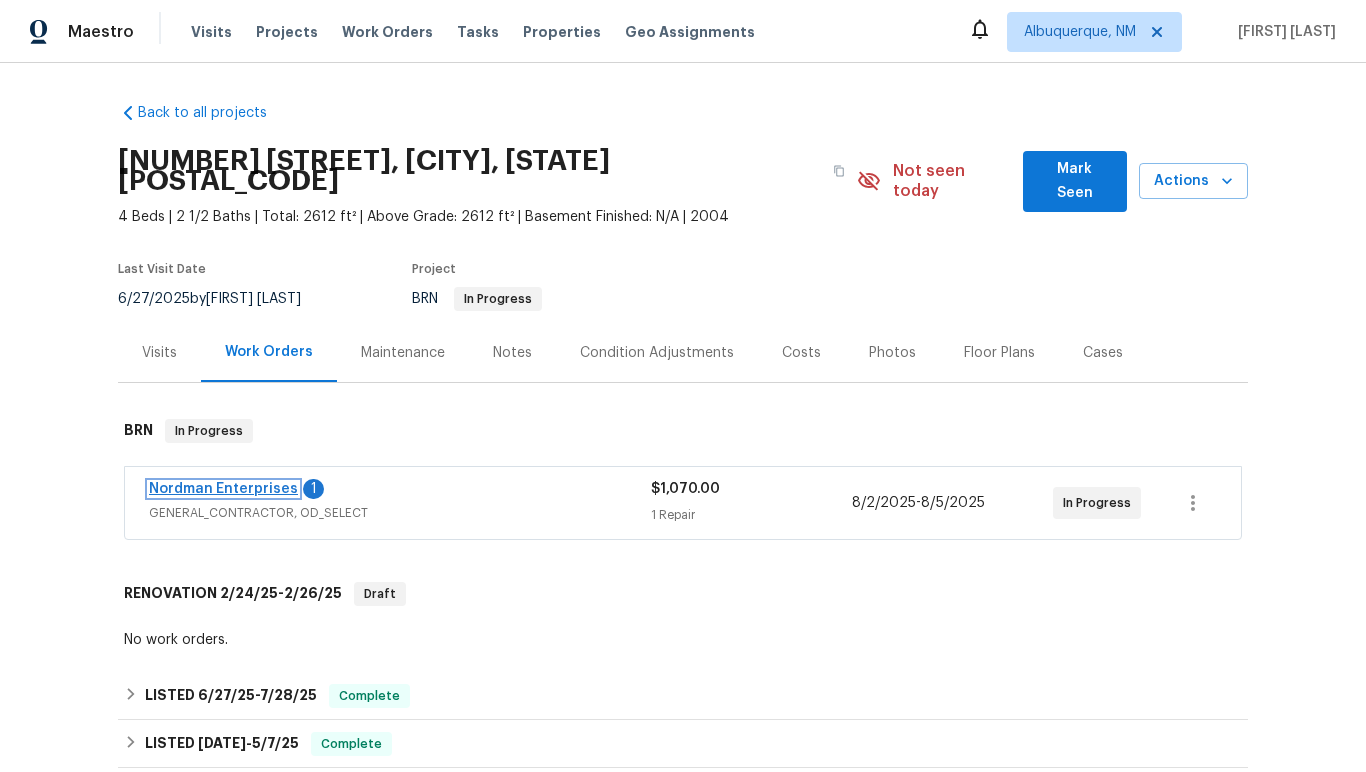 click on "Nordman Enterprises" at bounding box center [223, 489] 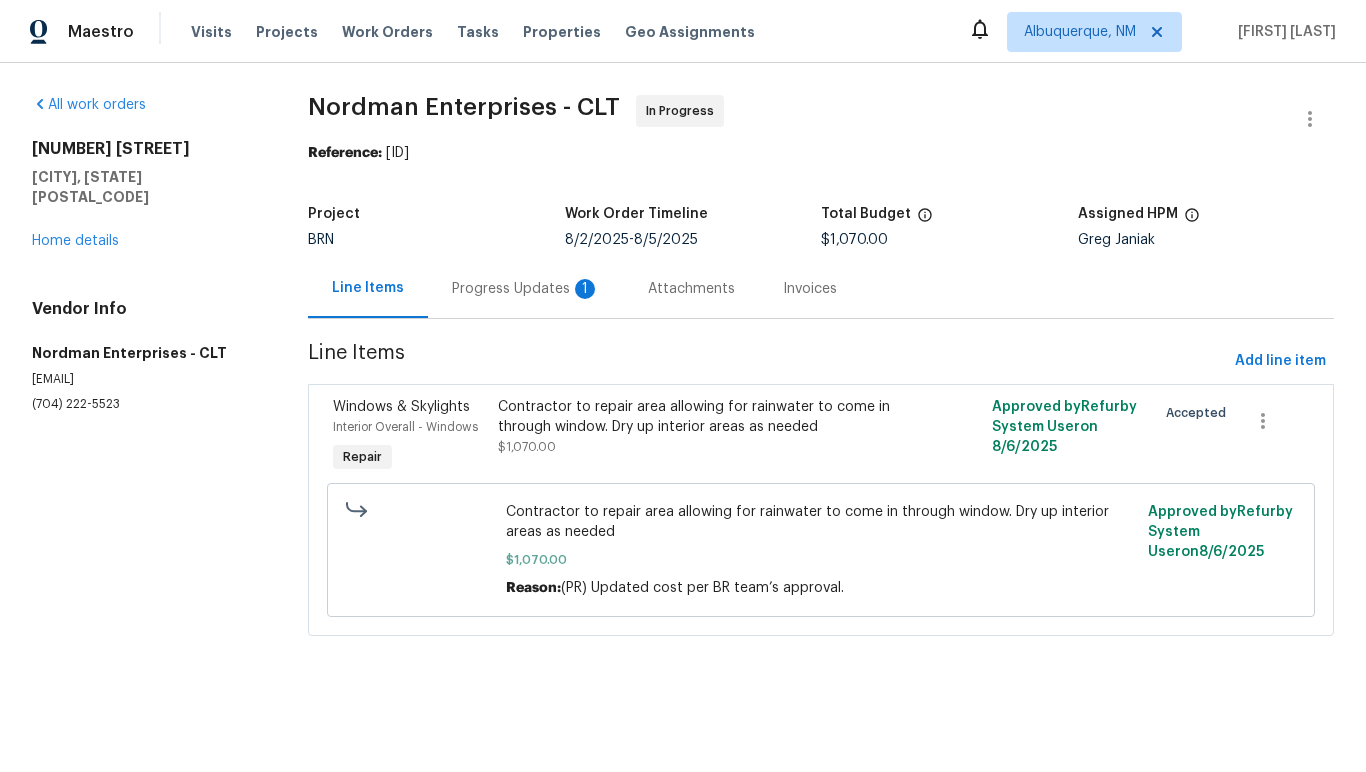 click on "Progress Updates 1" at bounding box center (526, 289) 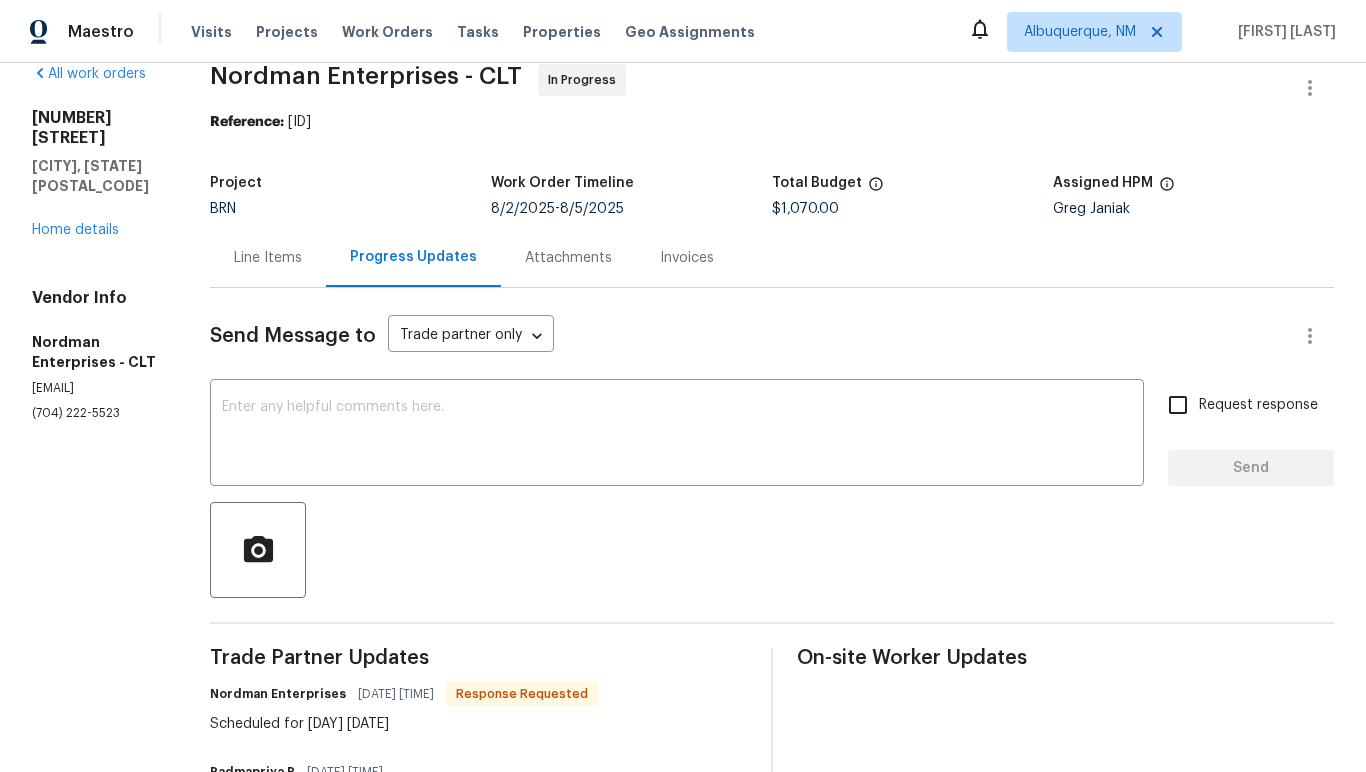 scroll, scrollTop: 30, scrollLeft: 0, axis: vertical 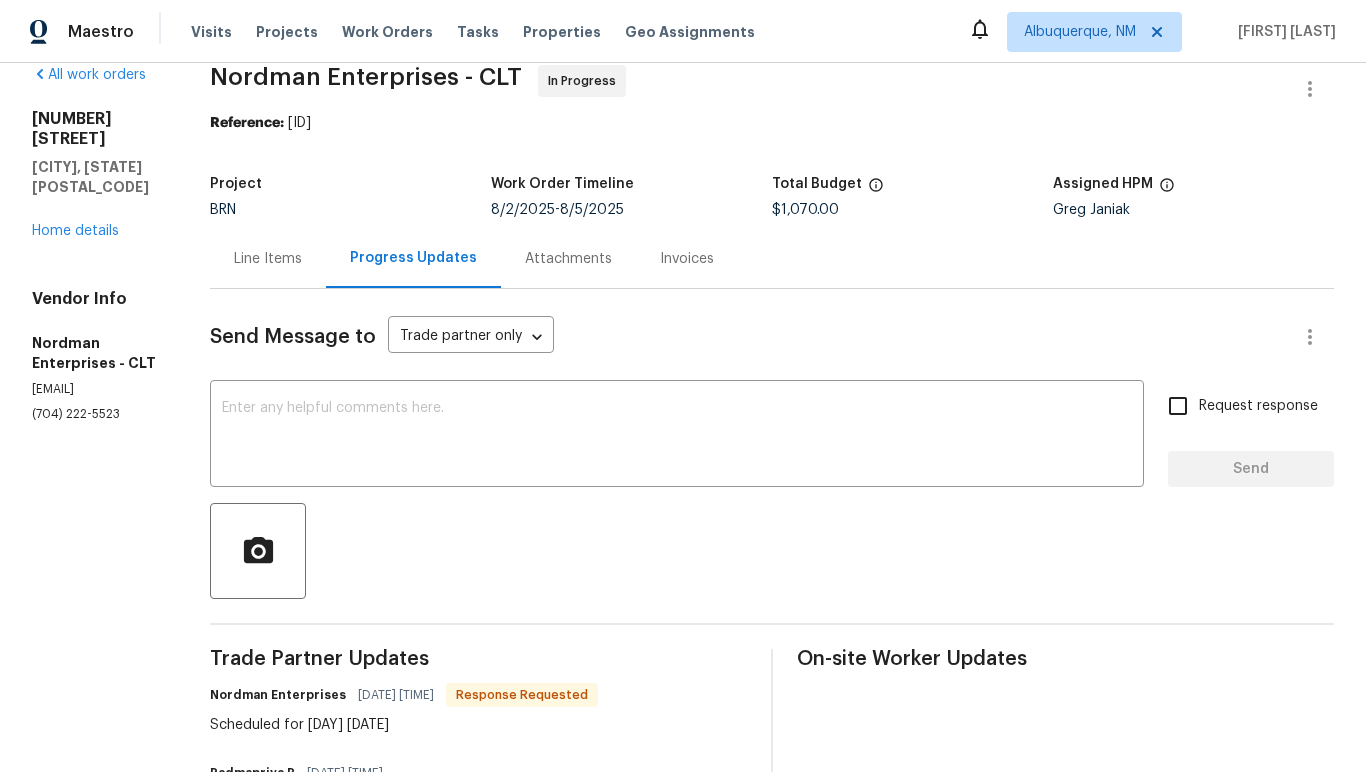 click on "Line Items" at bounding box center (268, 259) 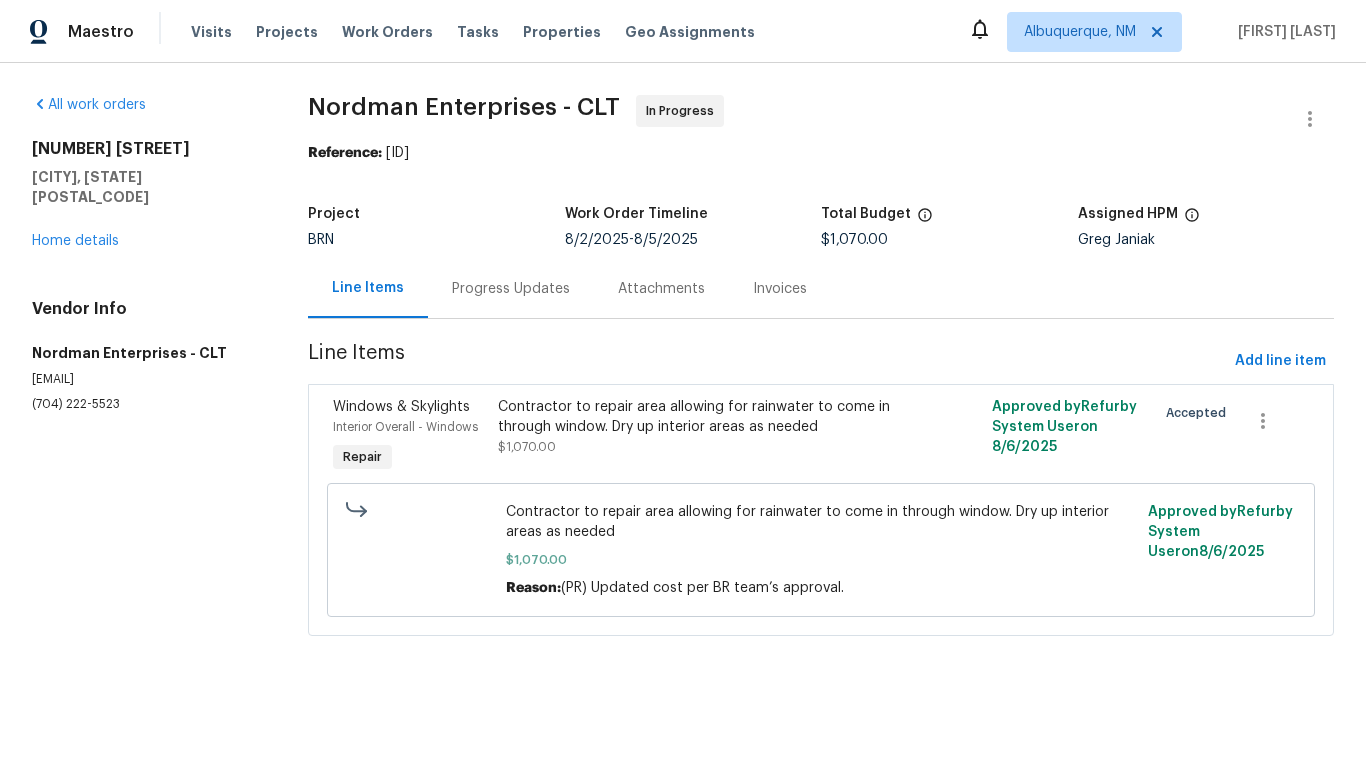 scroll, scrollTop: 0, scrollLeft: 0, axis: both 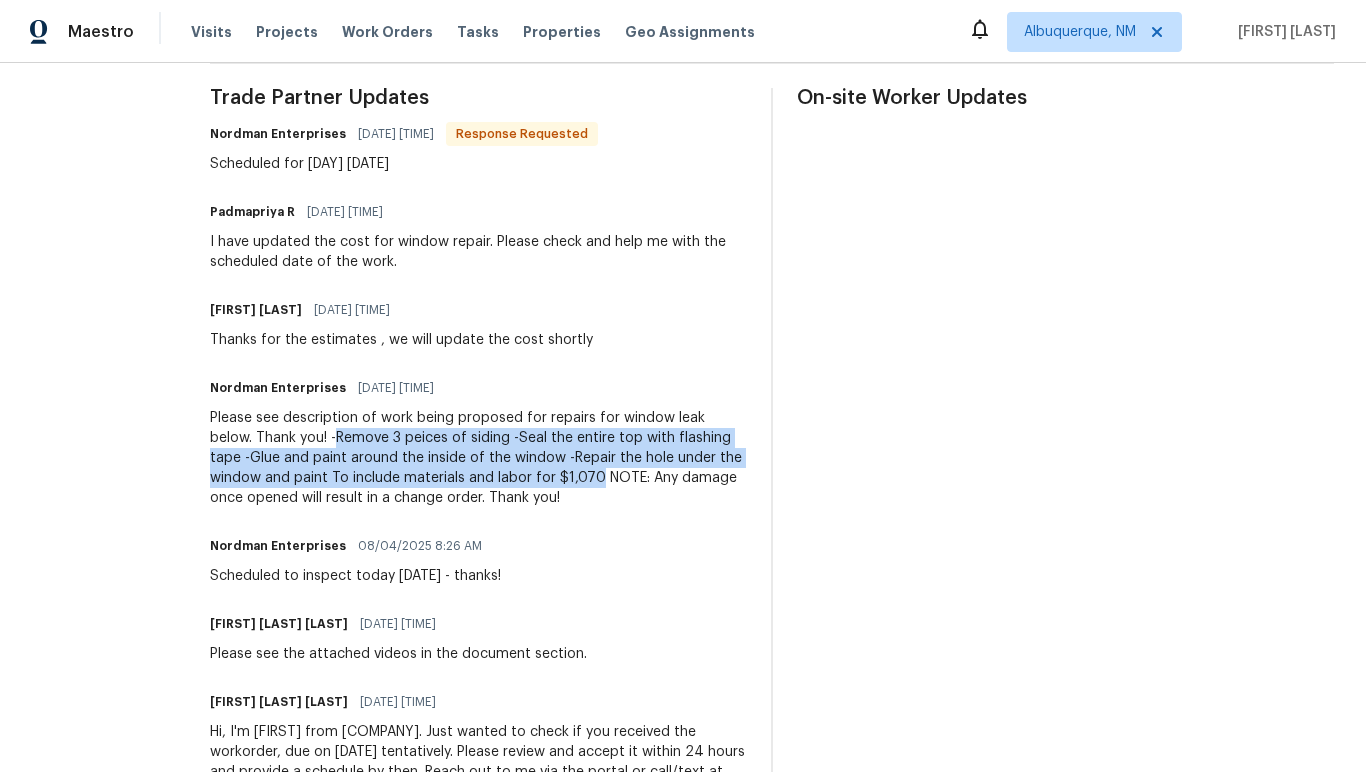 drag, startPoint x: 292, startPoint y: 438, endPoint x: 598, endPoint y: 477, distance: 308.47528 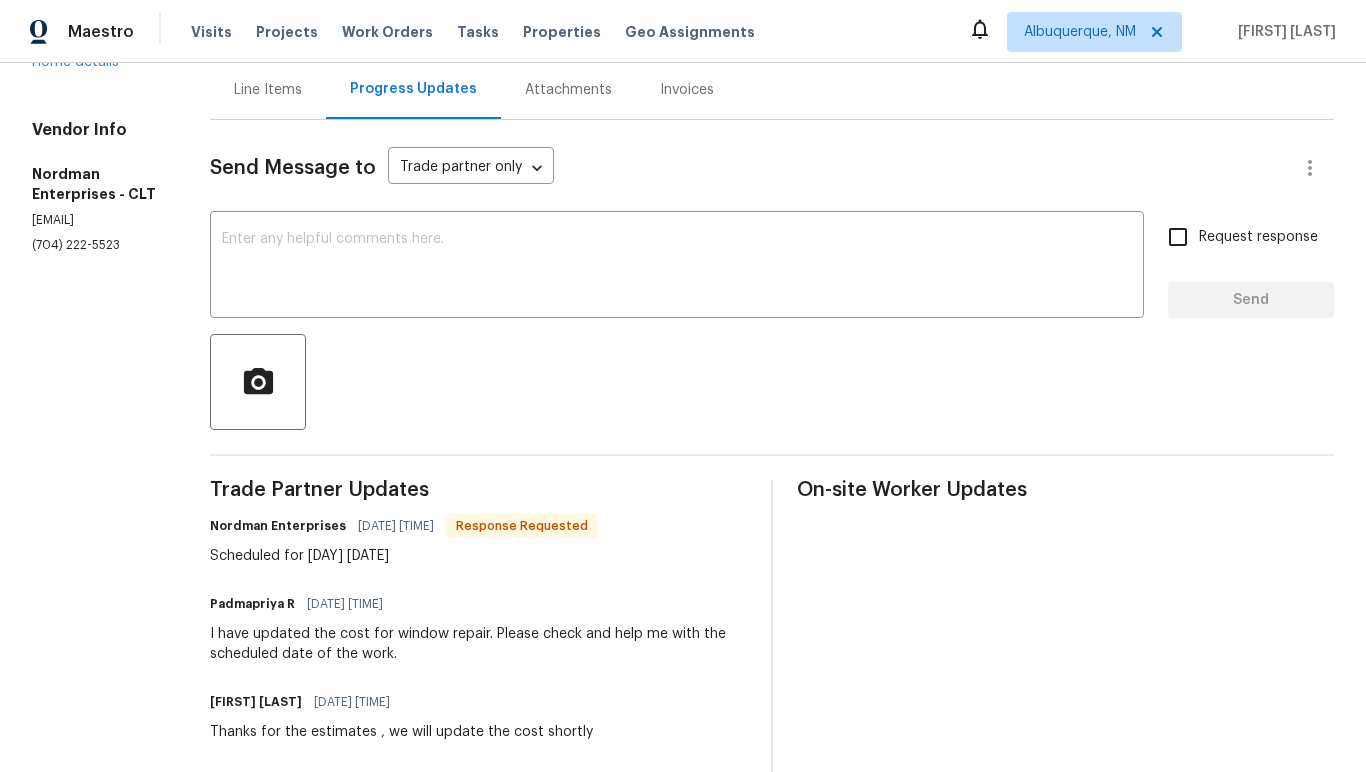 scroll, scrollTop: 0, scrollLeft: 0, axis: both 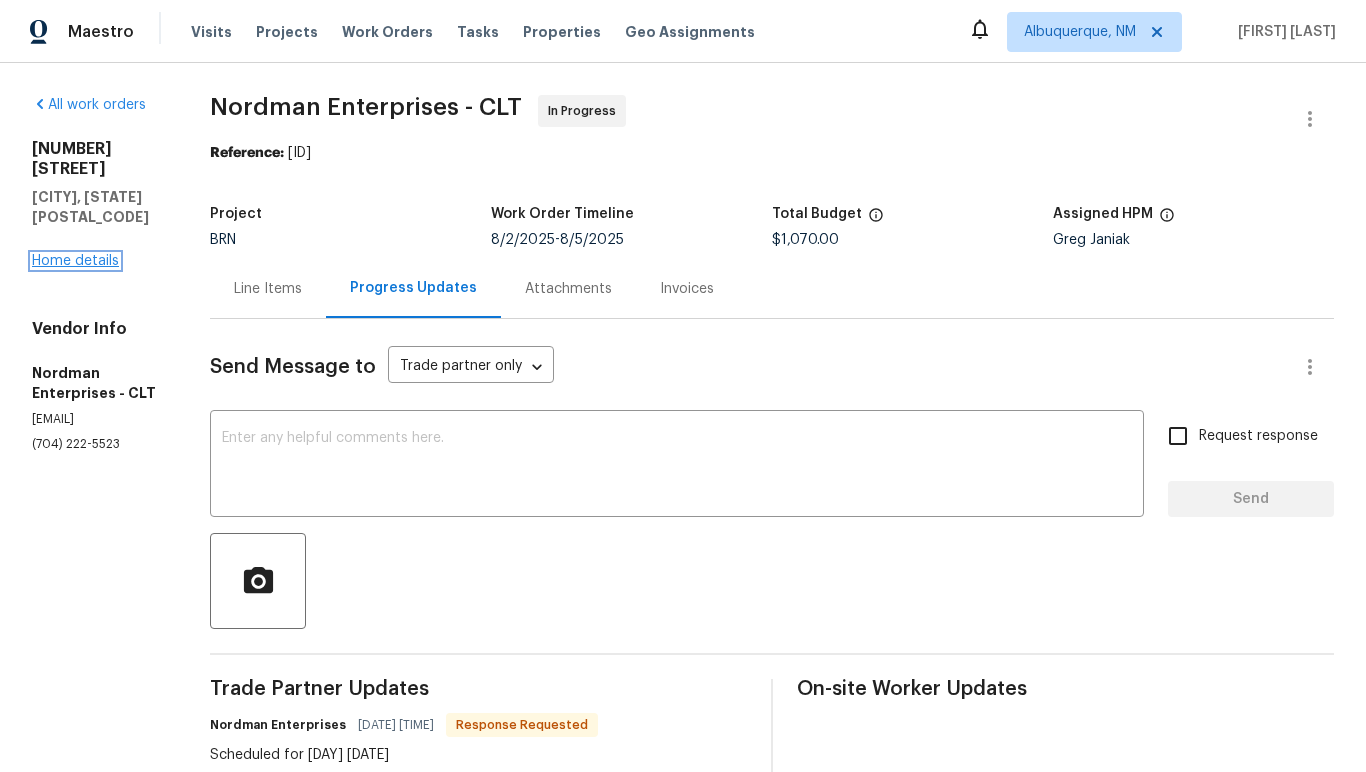 click on "Home details" at bounding box center (75, 261) 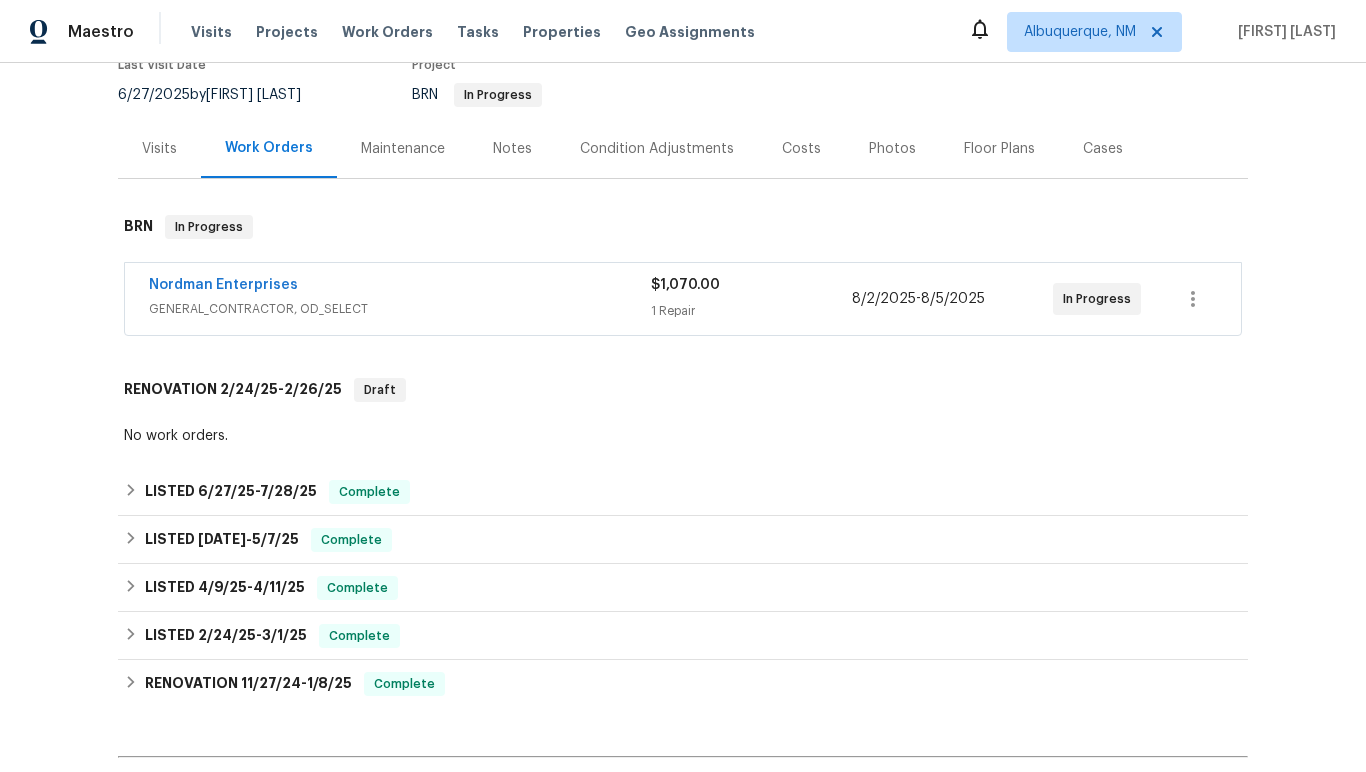 scroll, scrollTop: 207, scrollLeft: 0, axis: vertical 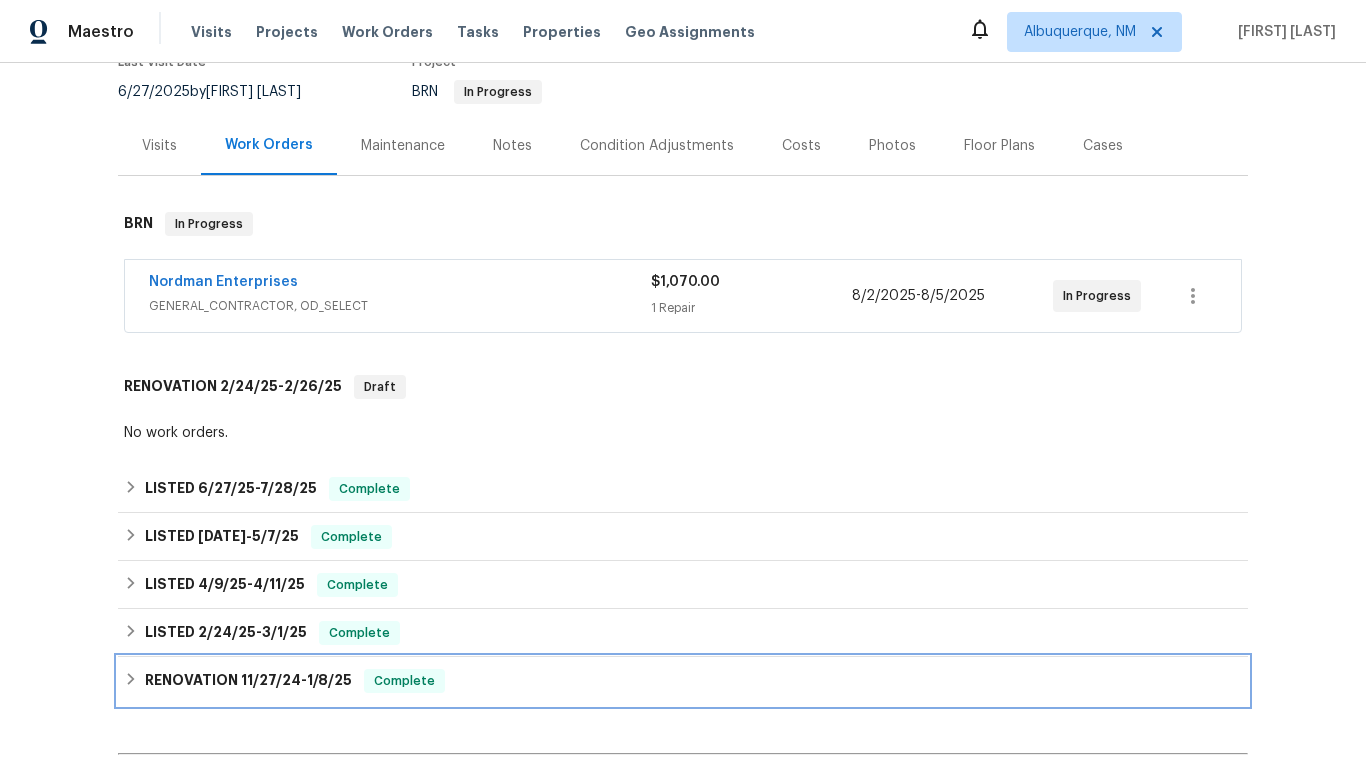 click on "11/27/24" at bounding box center (271, 680) 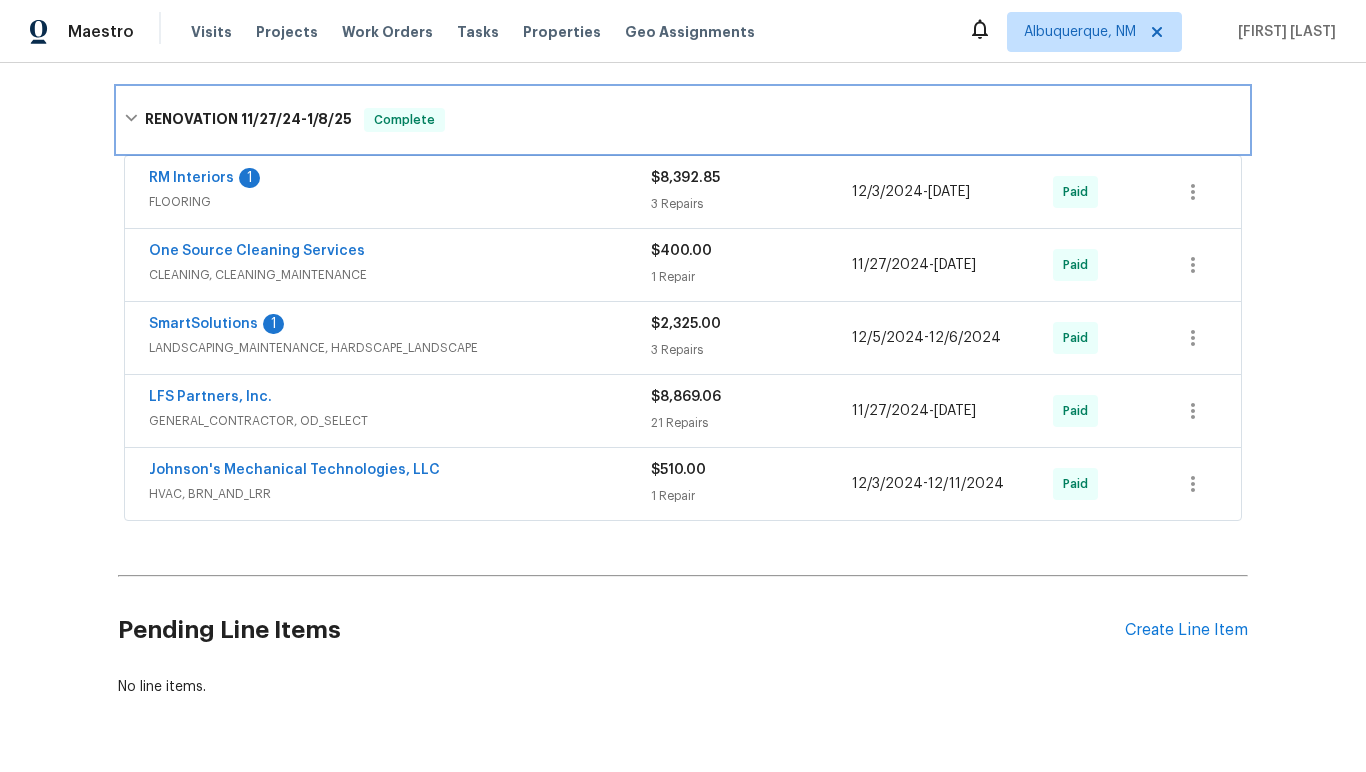 scroll, scrollTop: 799, scrollLeft: 0, axis: vertical 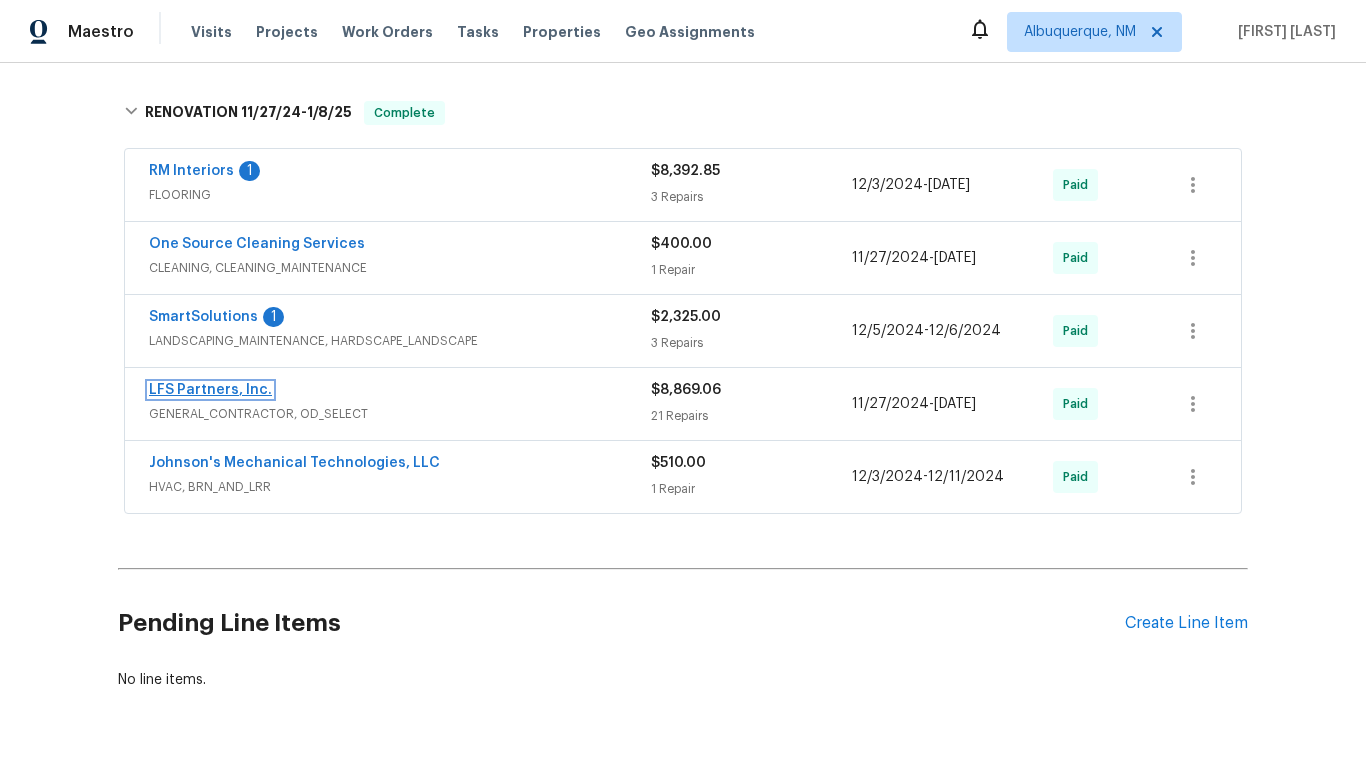 click on "LFS Partners, Inc." at bounding box center [210, 390] 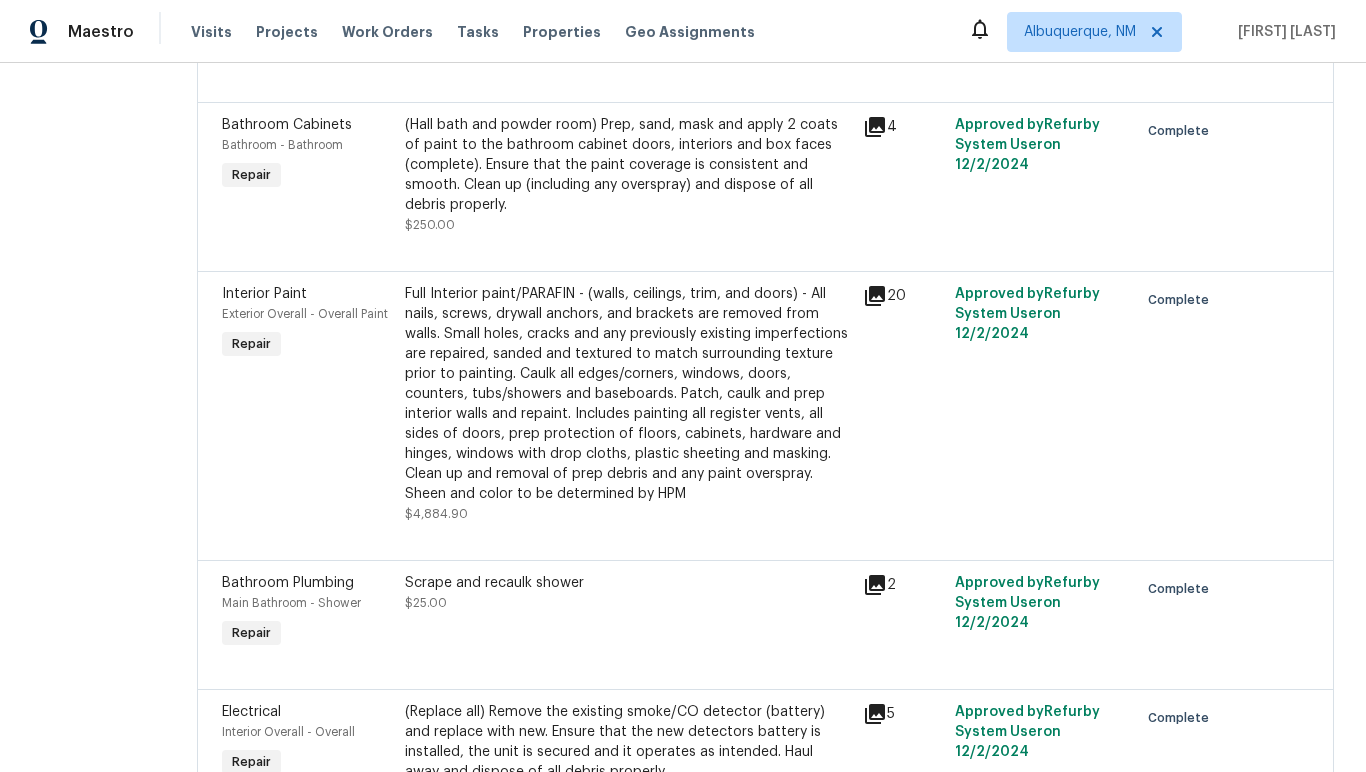 scroll, scrollTop: 2683, scrollLeft: 0, axis: vertical 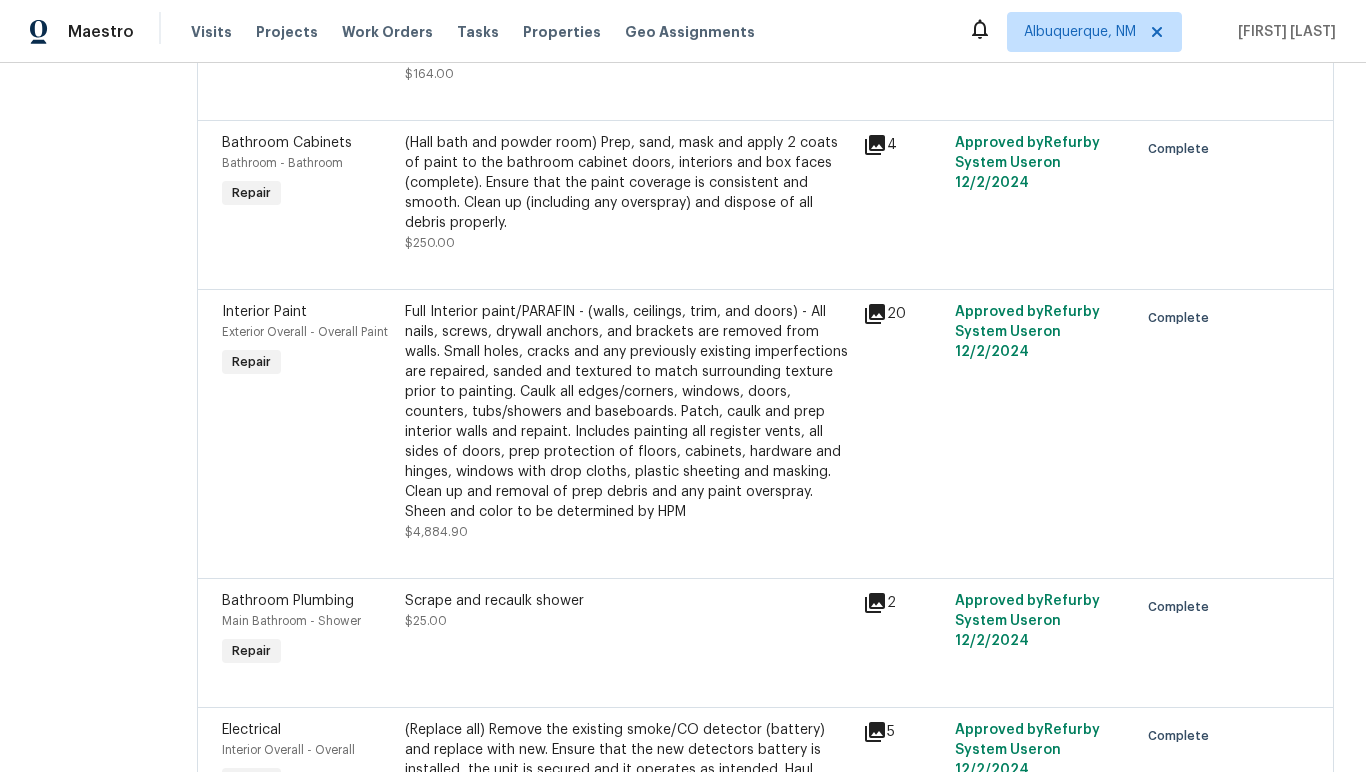 click on "Interior Paint" at bounding box center [264, 312] 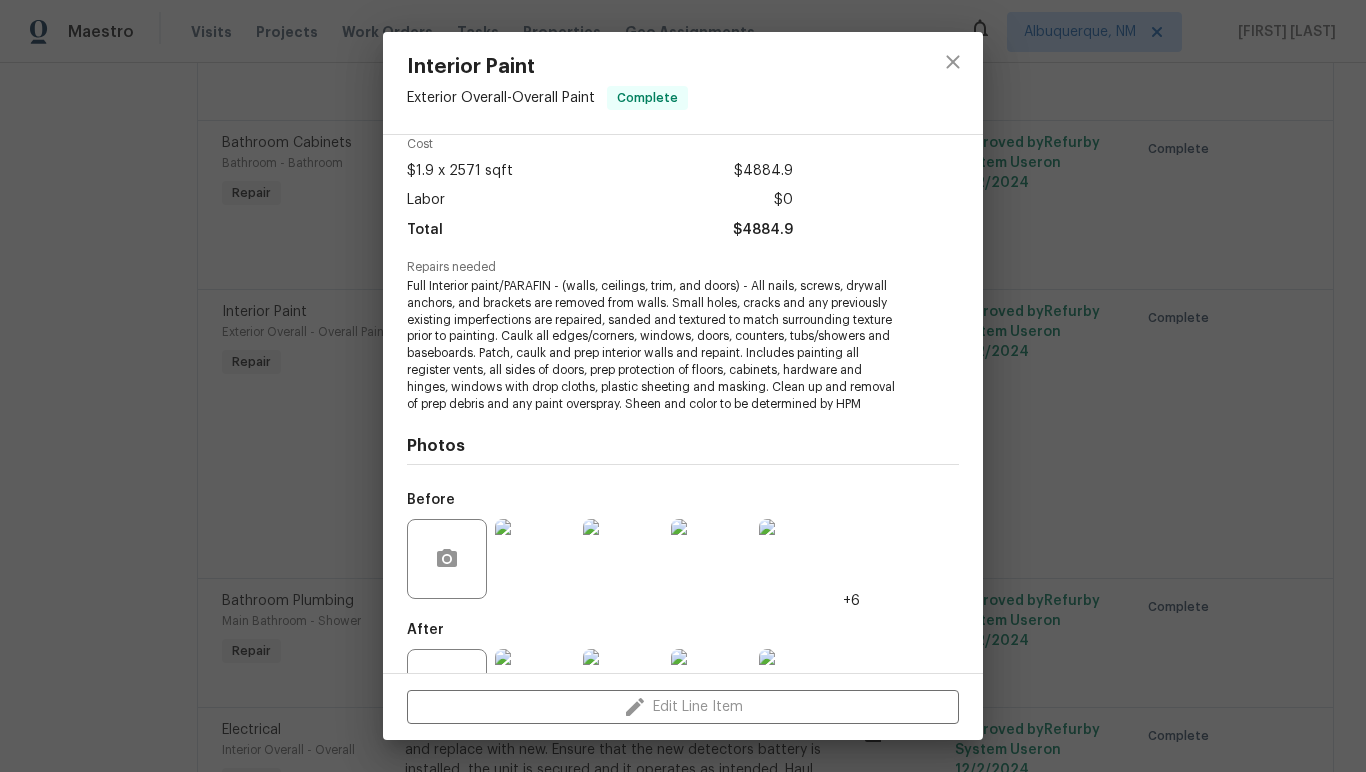 scroll, scrollTop: 0, scrollLeft: 0, axis: both 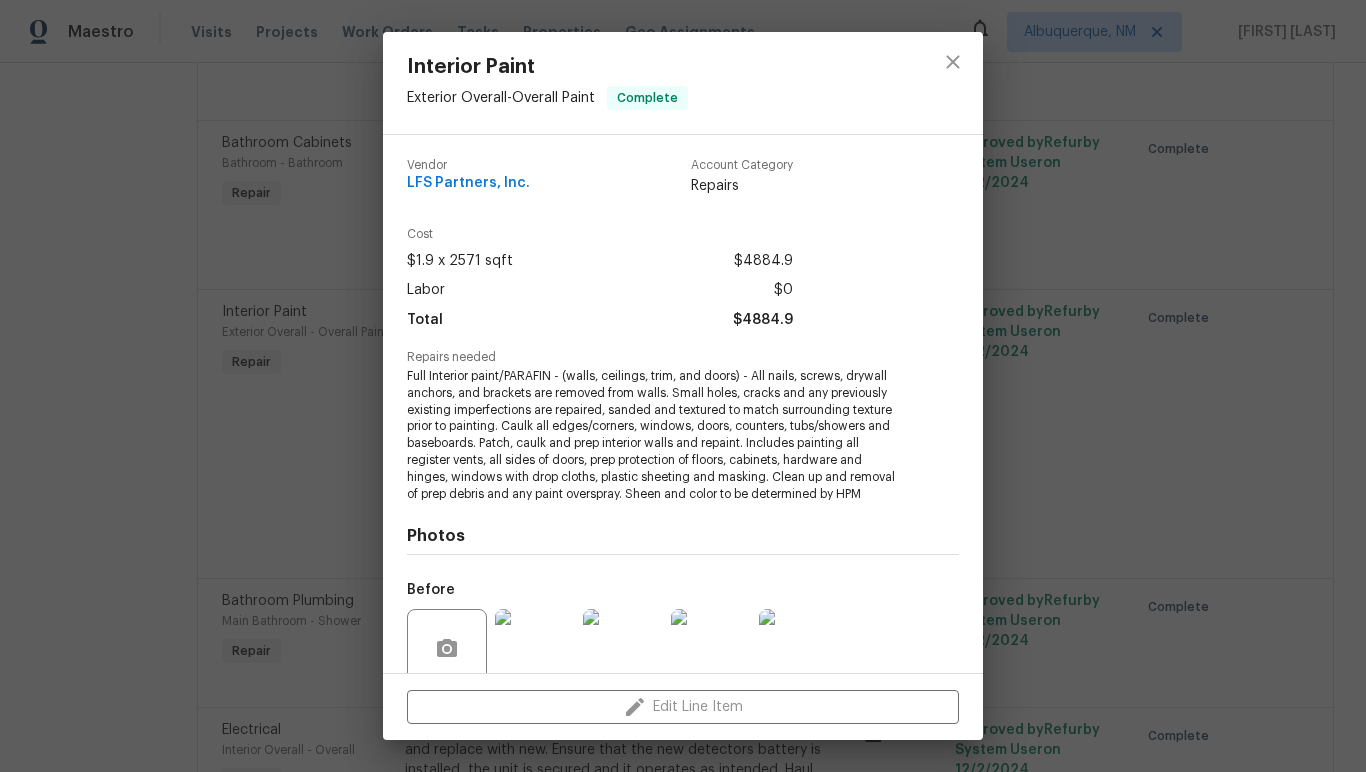 click on "Vendor LFS Partners, Inc." at bounding box center [468, 177] 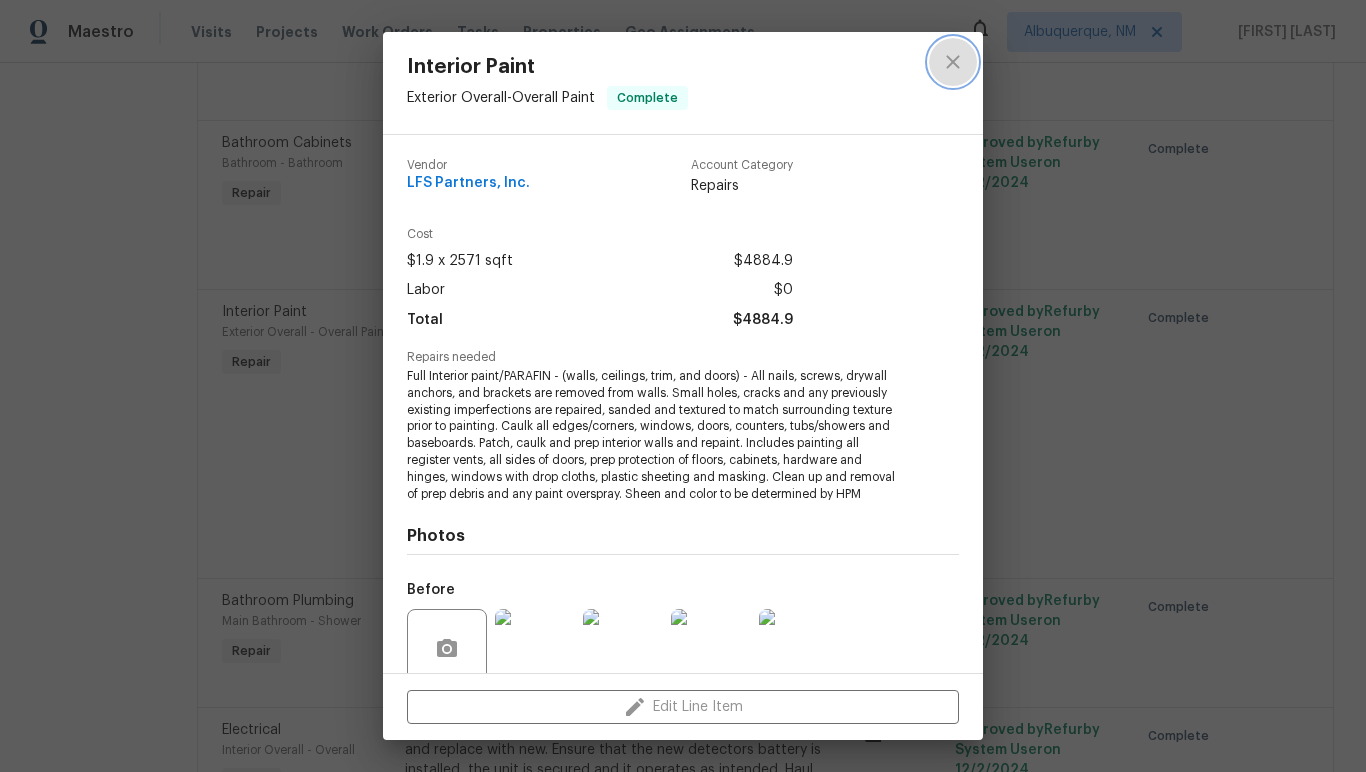 click 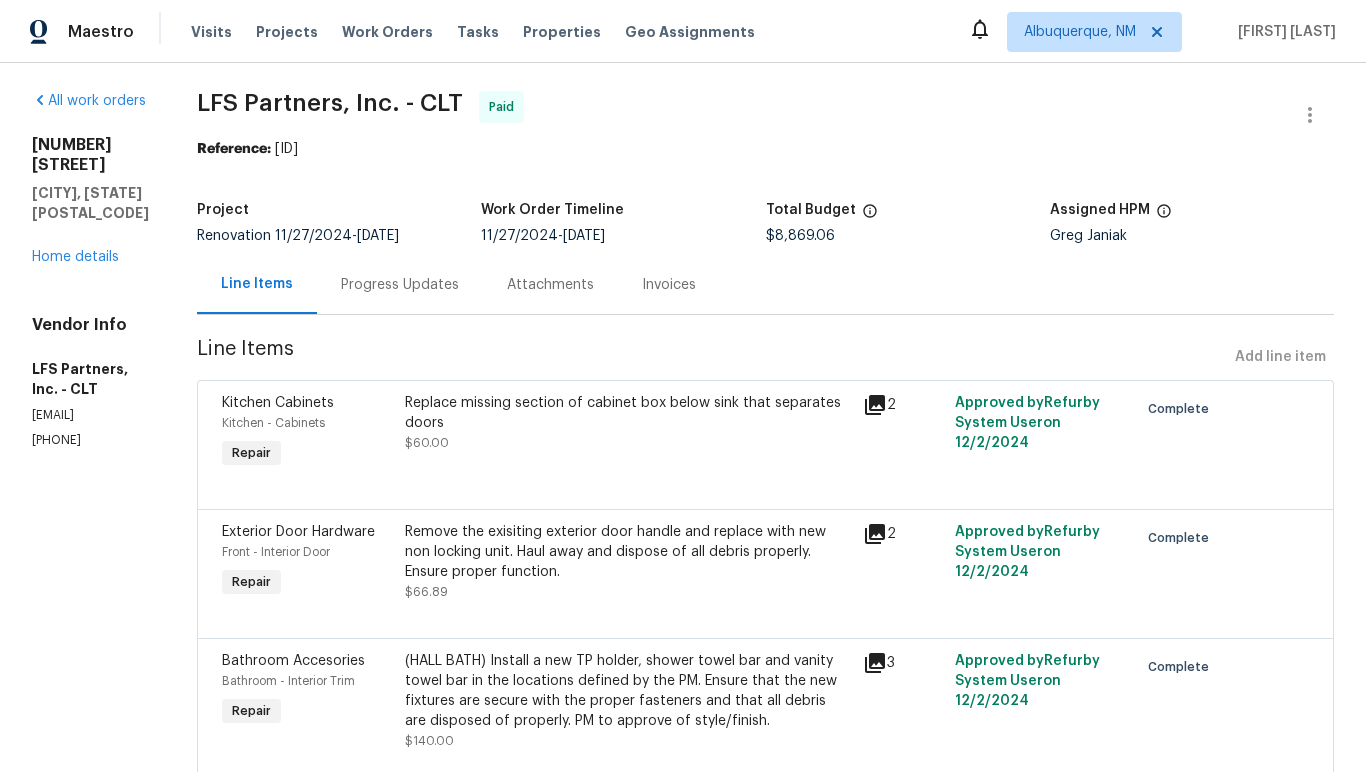 scroll, scrollTop: 0, scrollLeft: 0, axis: both 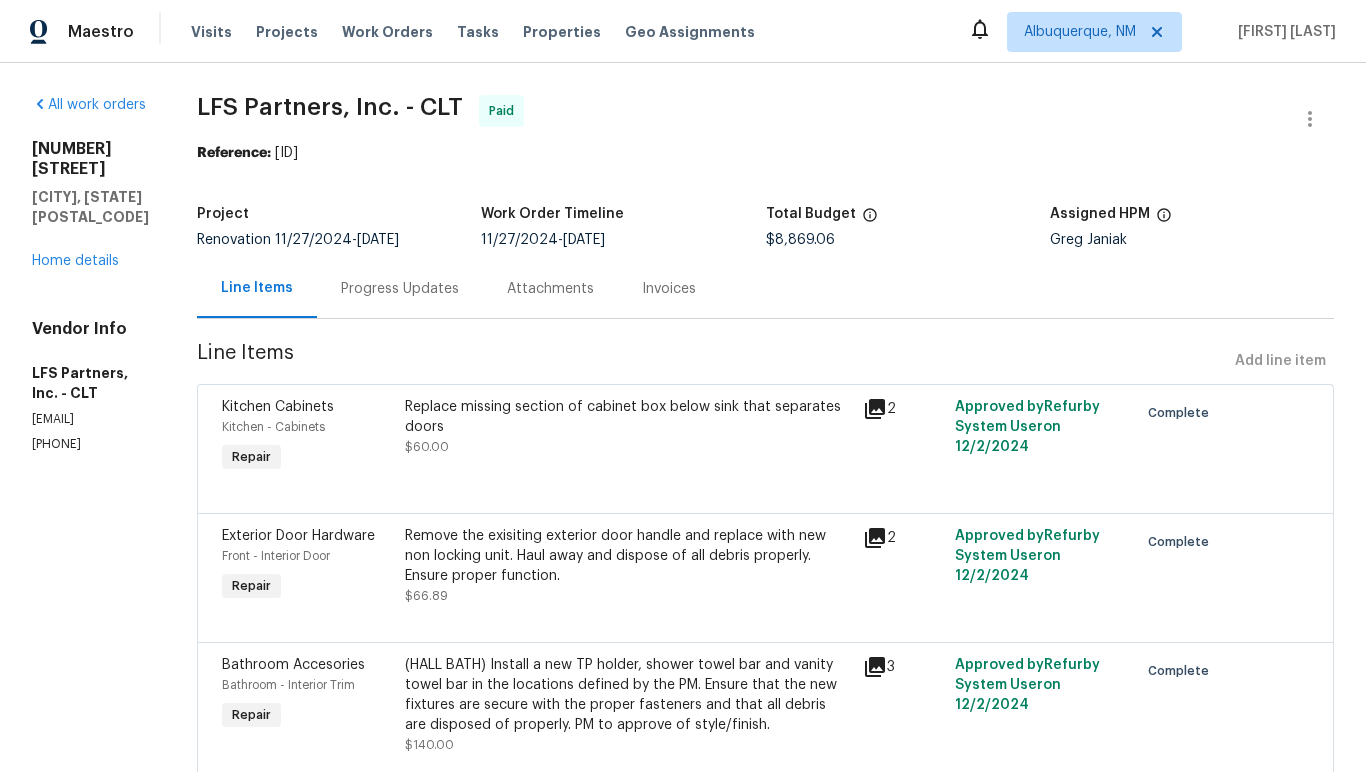 click on "Progress Updates" at bounding box center [400, 289] 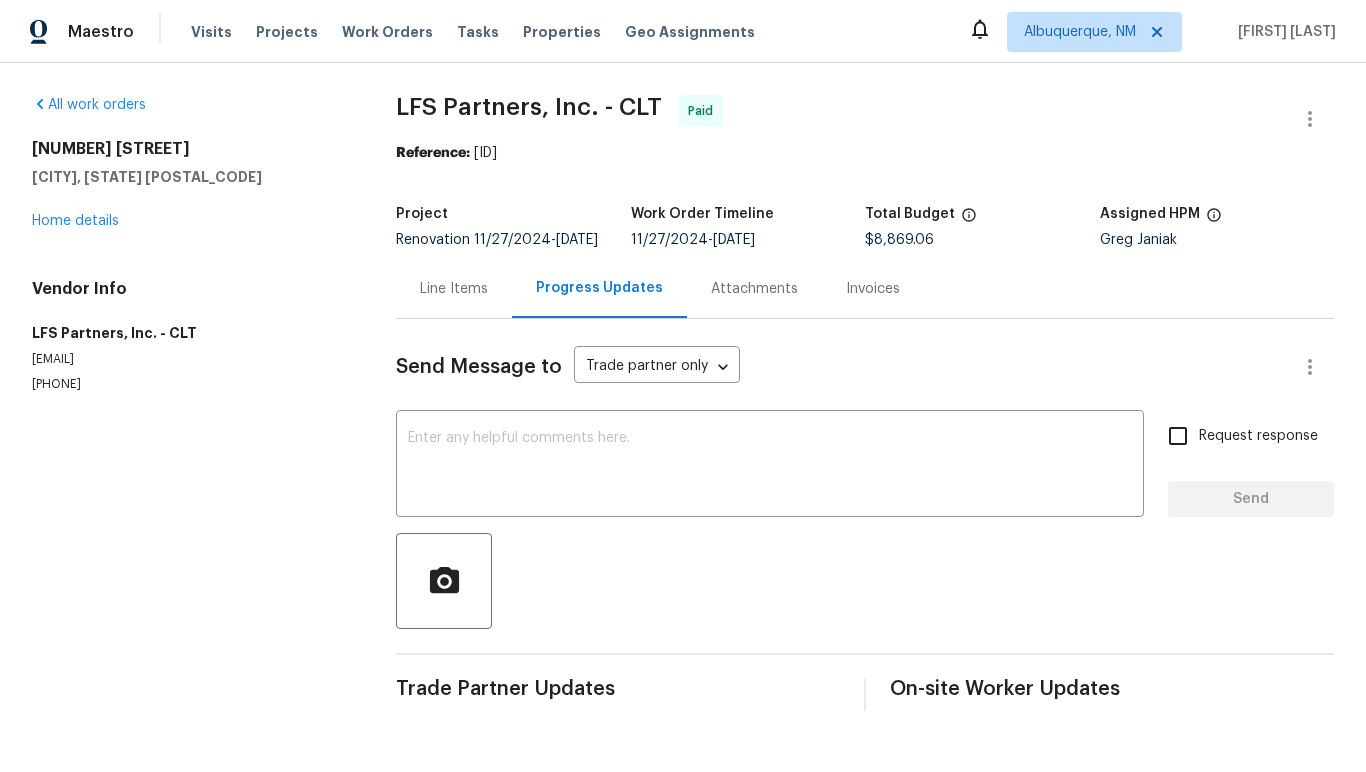 click on "Invoices" at bounding box center [873, 289] 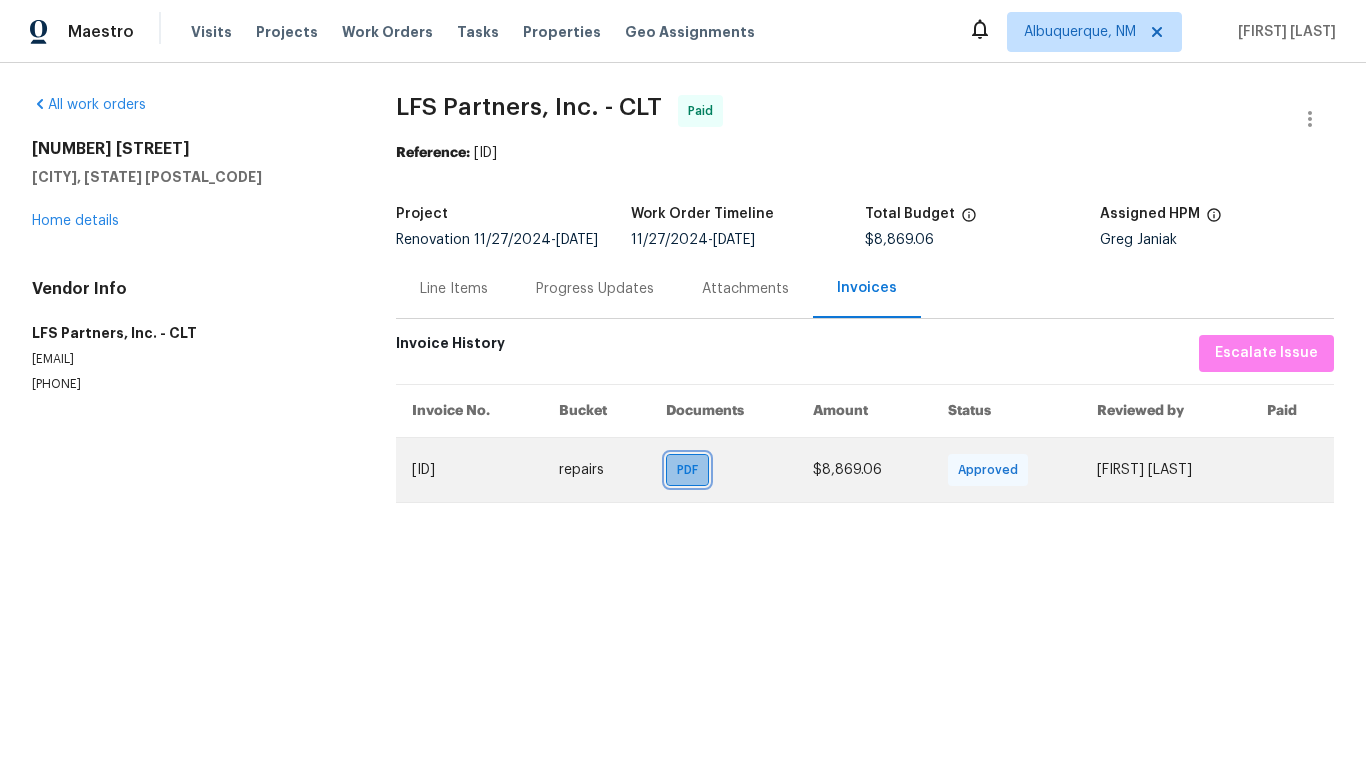 click on "PDF" at bounding box center [691, 470] 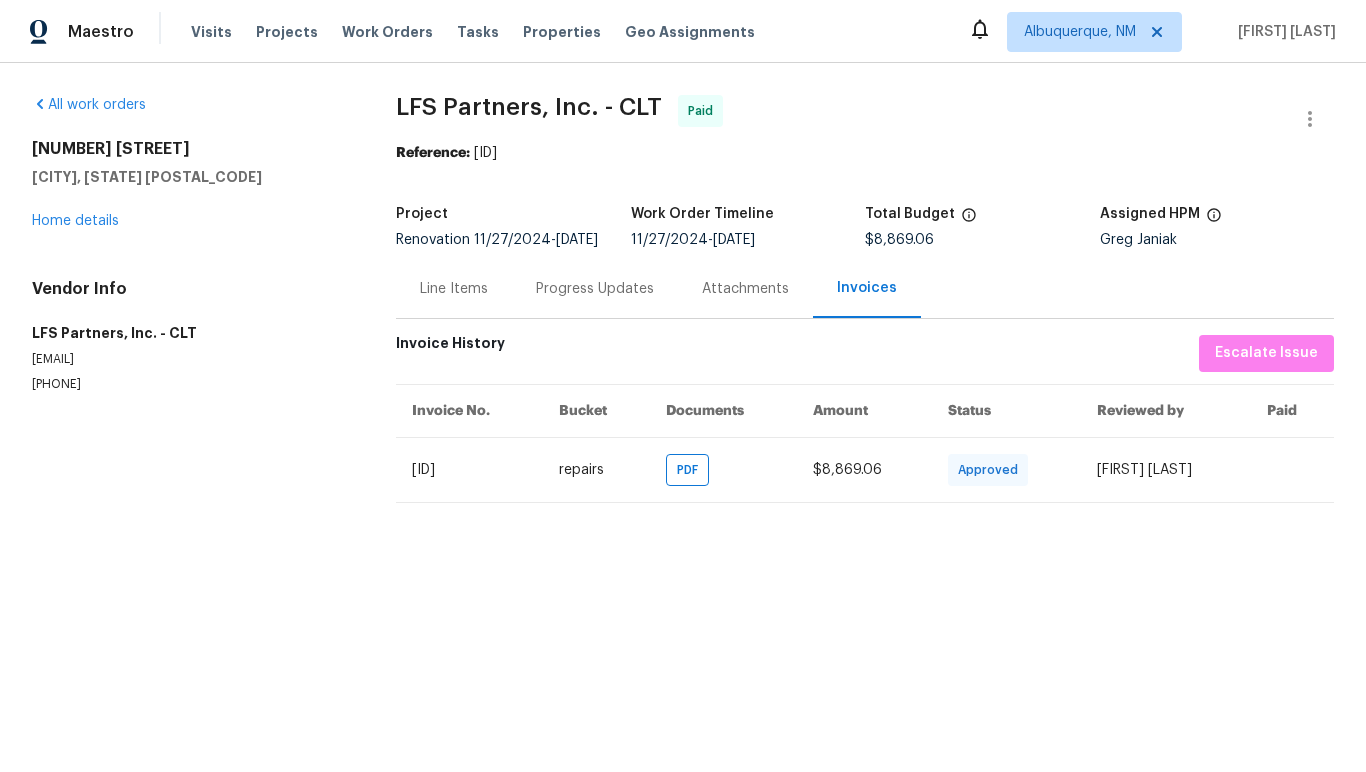 click on "Line Items" at bounding box center [454, 289] 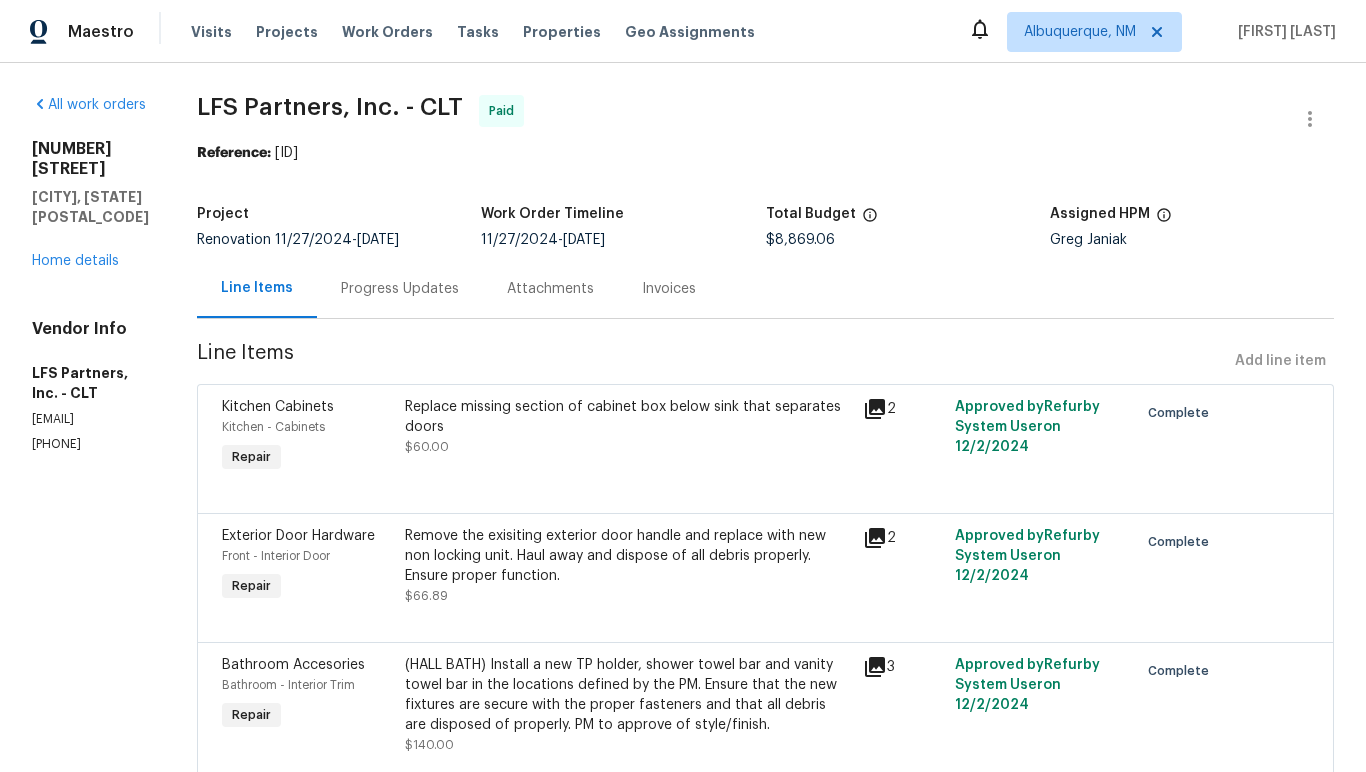 click on "Progress Updates" at bounding box center [400, 289] 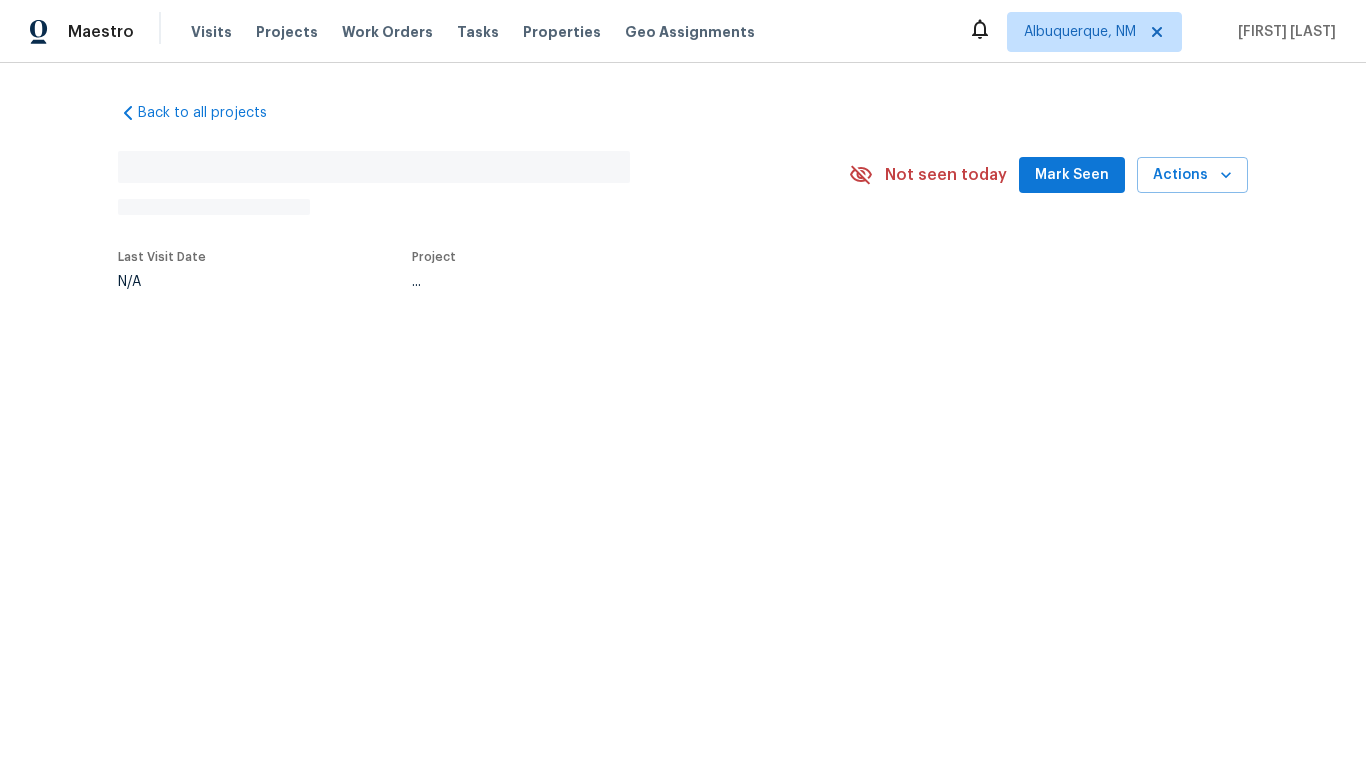 scroll, scrollTop: 0, scrollLeft: 0, axis: both 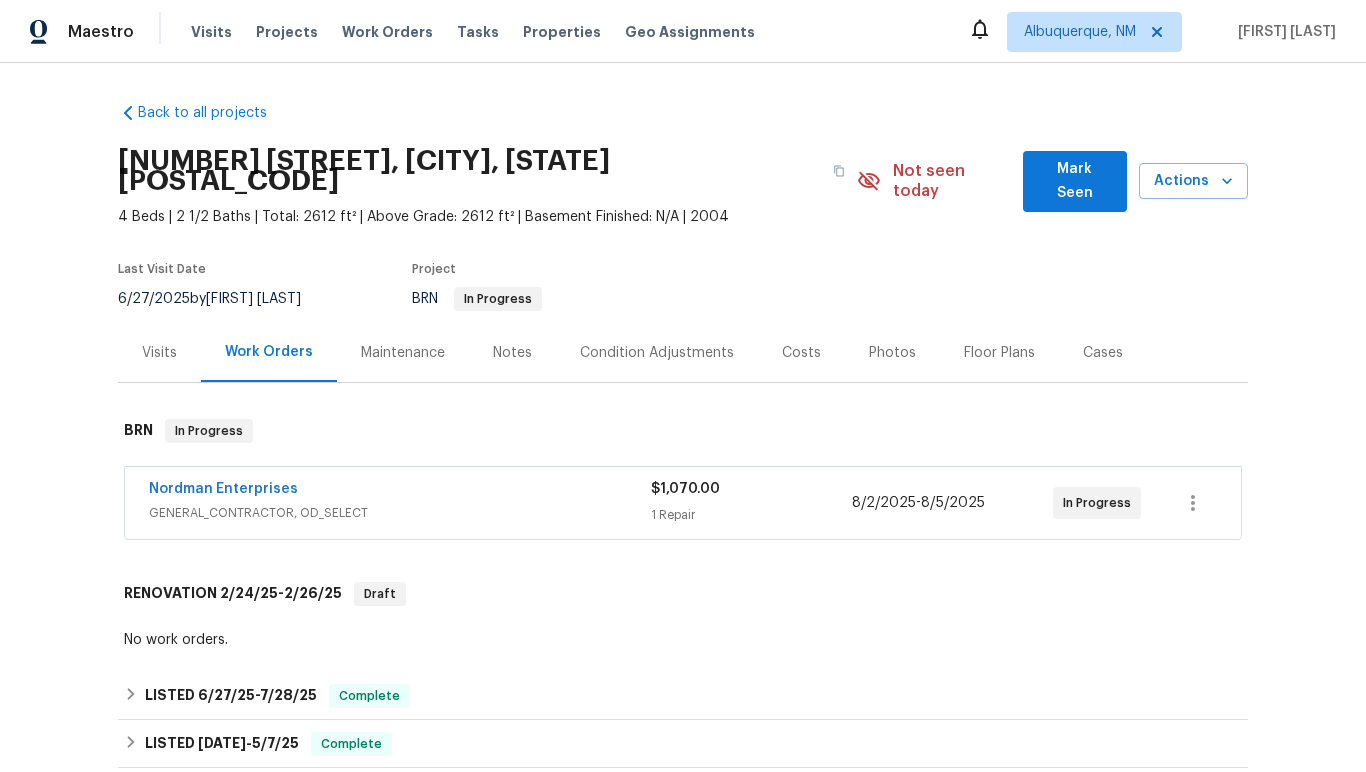 click on "Back to all projects [NUMBER] [STREET], [CITY], [STATE] [POSTAL_CODE] 4 Beds | 2 1/2 Baths | Total: 2612 ft² | Above Grade: 2612 ft² | Basement Finished: N/A | 2004 Not seen today Mark Seen Actions Last Visit Date [DATE]  by  [FIRST] [LAST]   Project BRN   In Progress Visits Work Orders Maintenance Notes Condition Adjustments Costs Photos Floor Plans Cases BRN   In Progress Nordman Enterprises GENERAL_CONTRACTOR, OD_SELECT $1,070.00 1 Repair [DATE]  -  [DATE] In Progress RENOVATION   [DATE]  -  [DATE] Draft No work orders. LISTED   [DATE]  -  [DATE] Complete The Grounds Guys of Huntersville LANDSCAPING_MAINTENANCE, SNOW, HARDSCAPE_LANDSCAPE $150.00 2 Repairs [DATE]  -  [DATE] Complete Johnson's Mechanical Technologies, LLC HVAC, BRN_AND_LRR $241.31 2 Repairs [DATE]  -  [DATE] Paid Nordman Enterprises dba First Choice A/C & Heating, Inc. HVAC $135.00 1 Repair [DATE]  -  [DATE] Paid Johnson's Mechanical Technologies, LLC HVAC, BRN_AND_LRR $6,850.00 1 Repair [DATE]  -  [DATE] Paid $175.00  -" at bounding box center (683, 417) 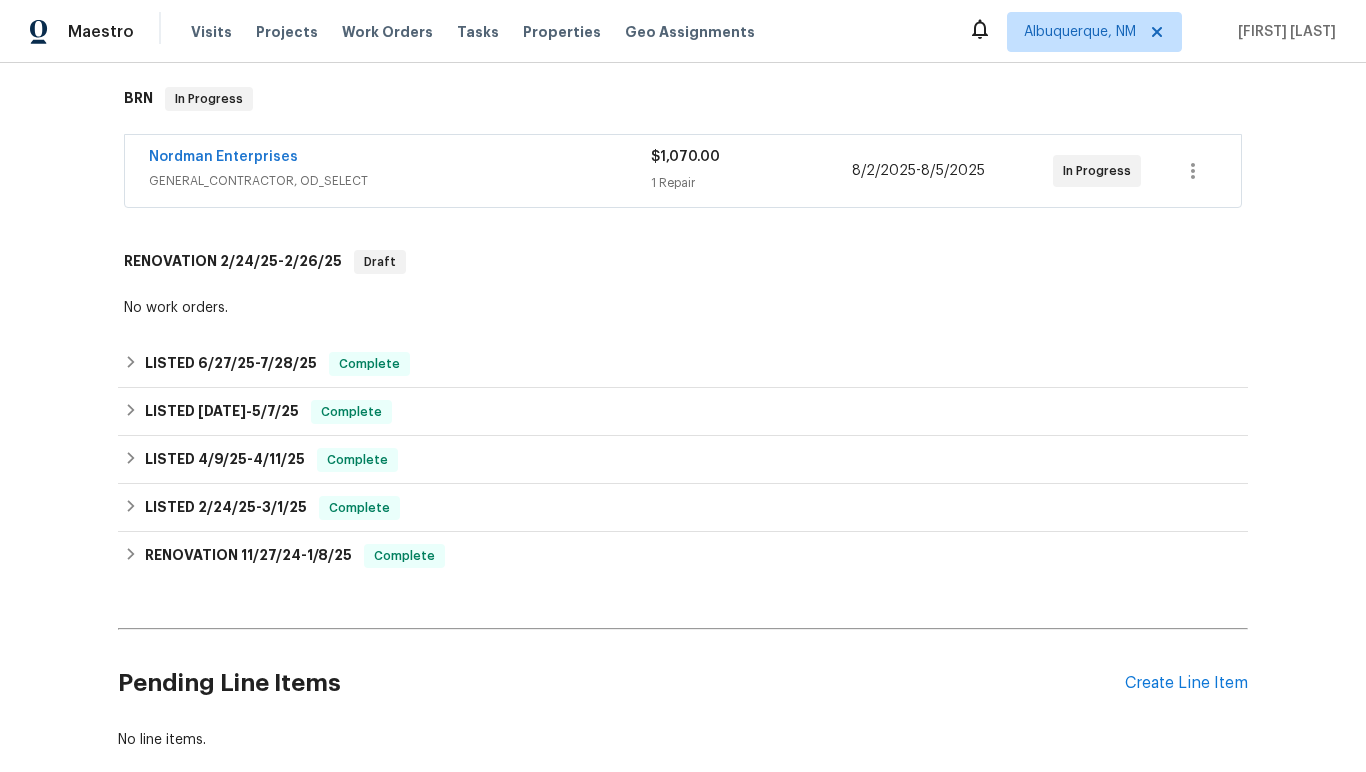 scroll, scrollTop: 319, scrollLeft: 0, axis: vertical 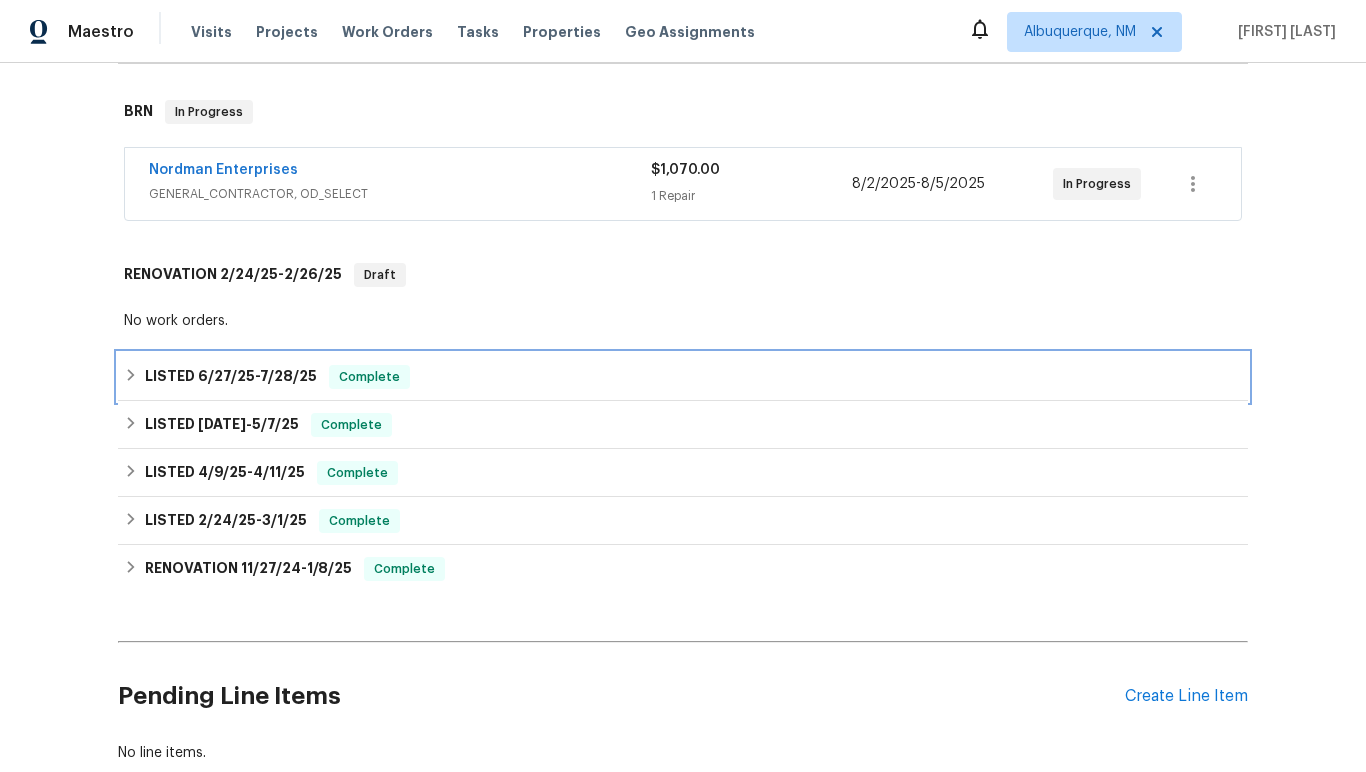 click on "6/27/25" at bounding box center [226, 376] 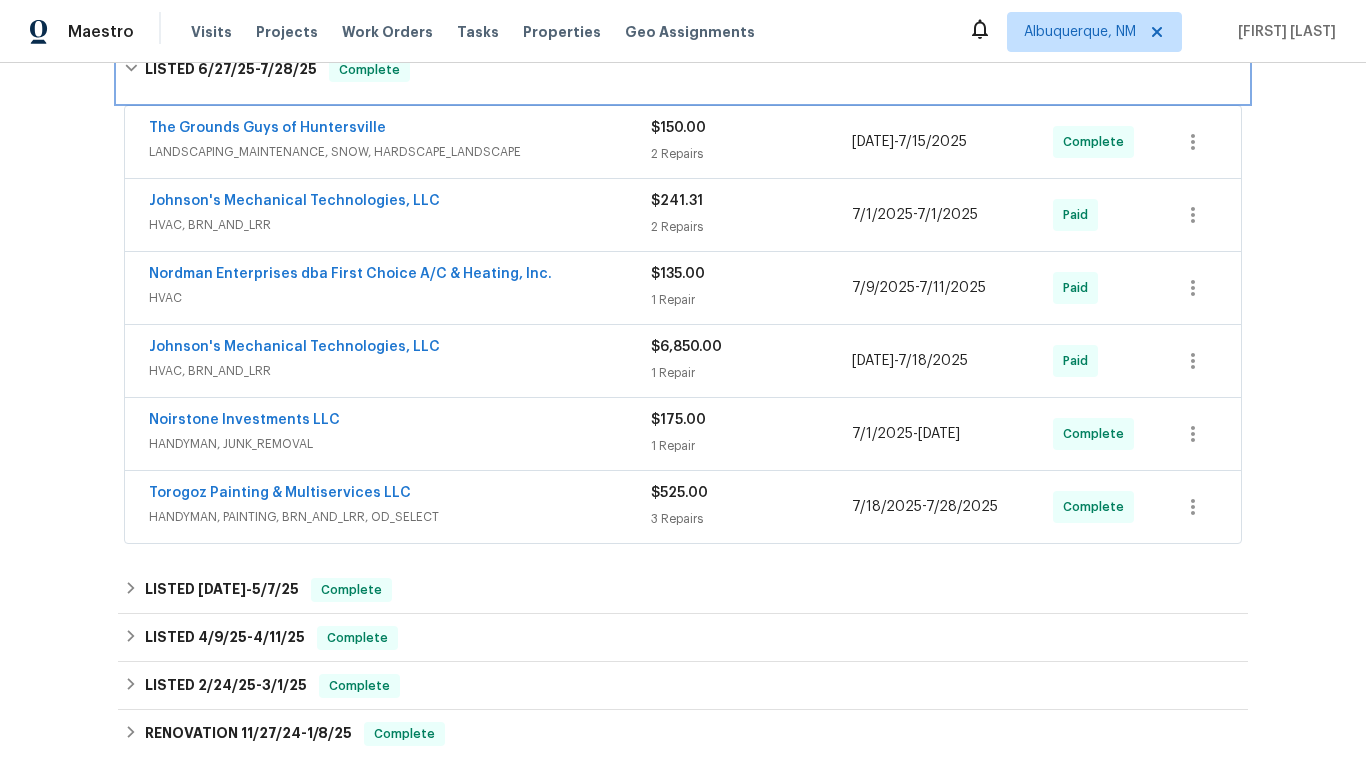 scroll, scrollTop: 637, scrollLeft: 0, axis: vertical 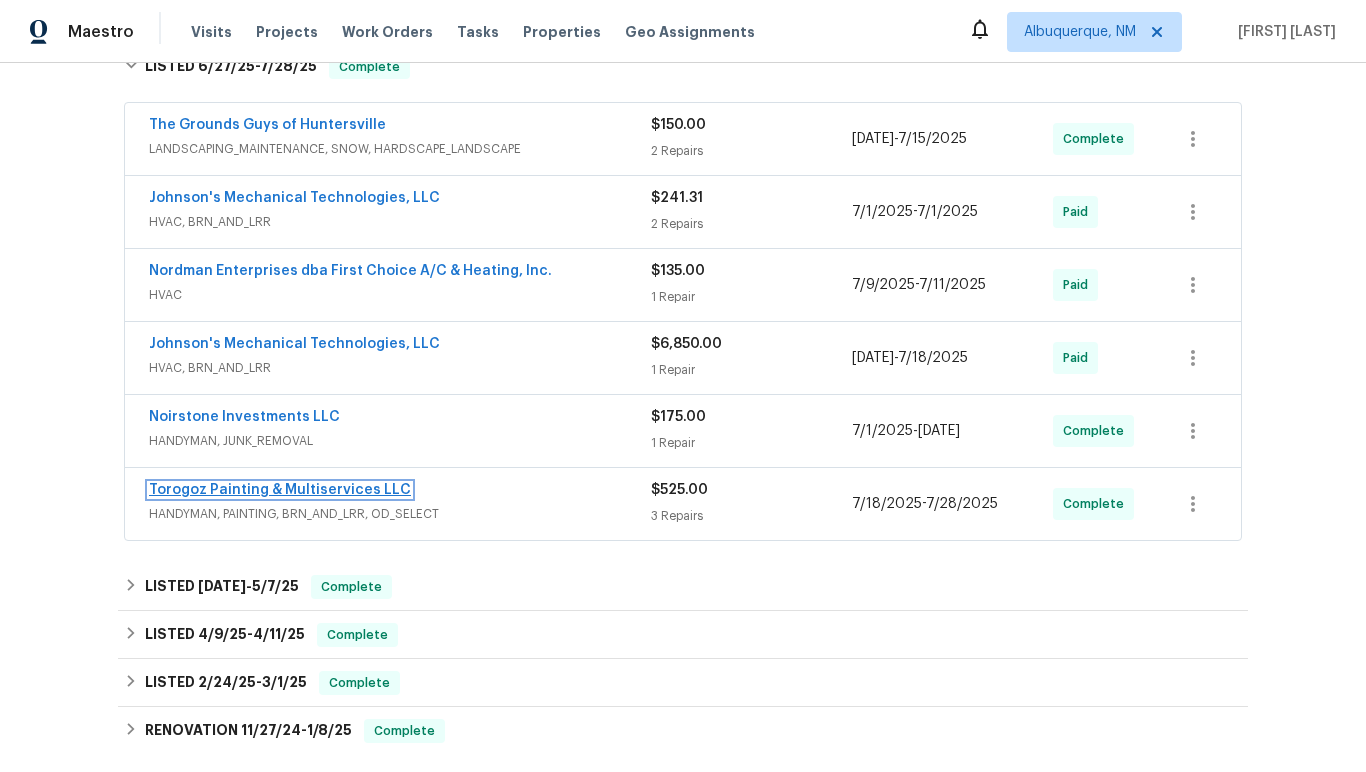 click on "Torogoz Painting & Multiservices LLC" at bounding box center [280, 490] 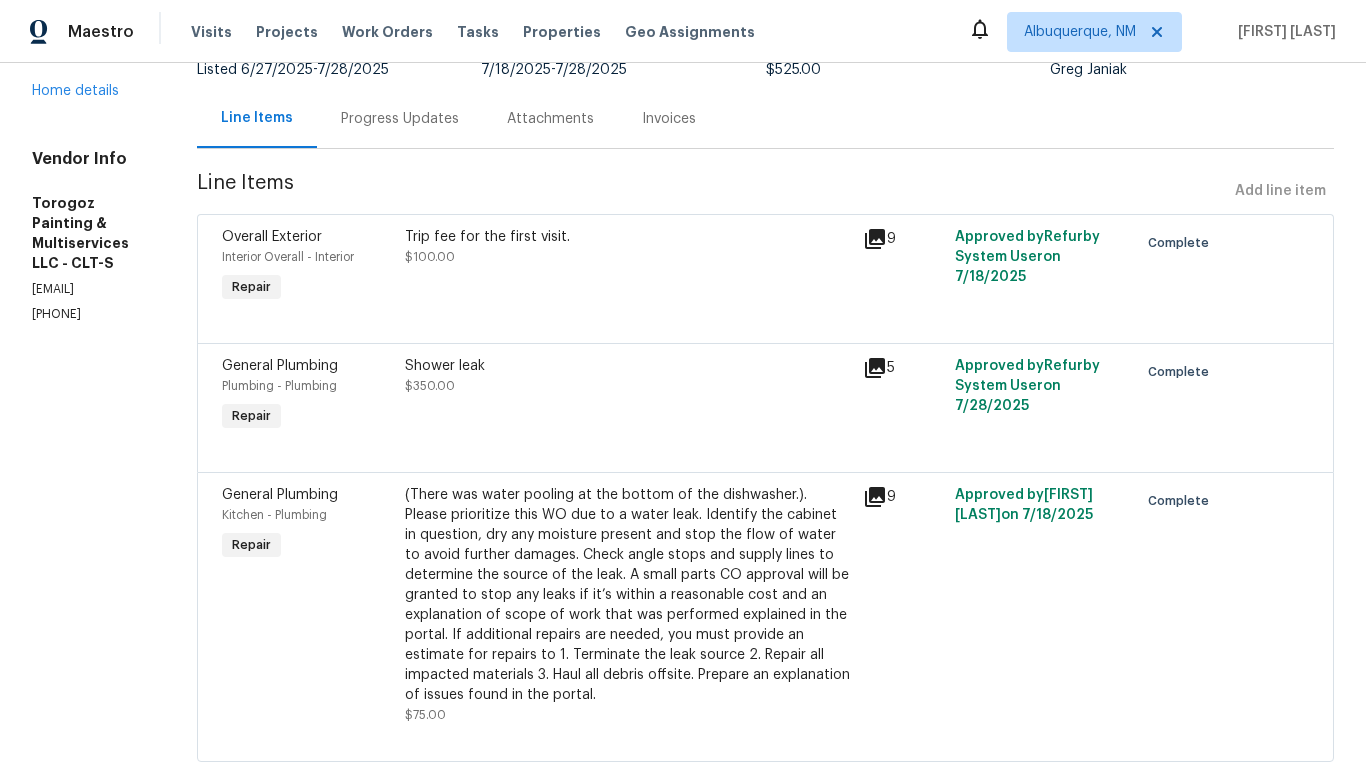 scroll, scrollTop: 0, scrollLeft: 0, axis: both 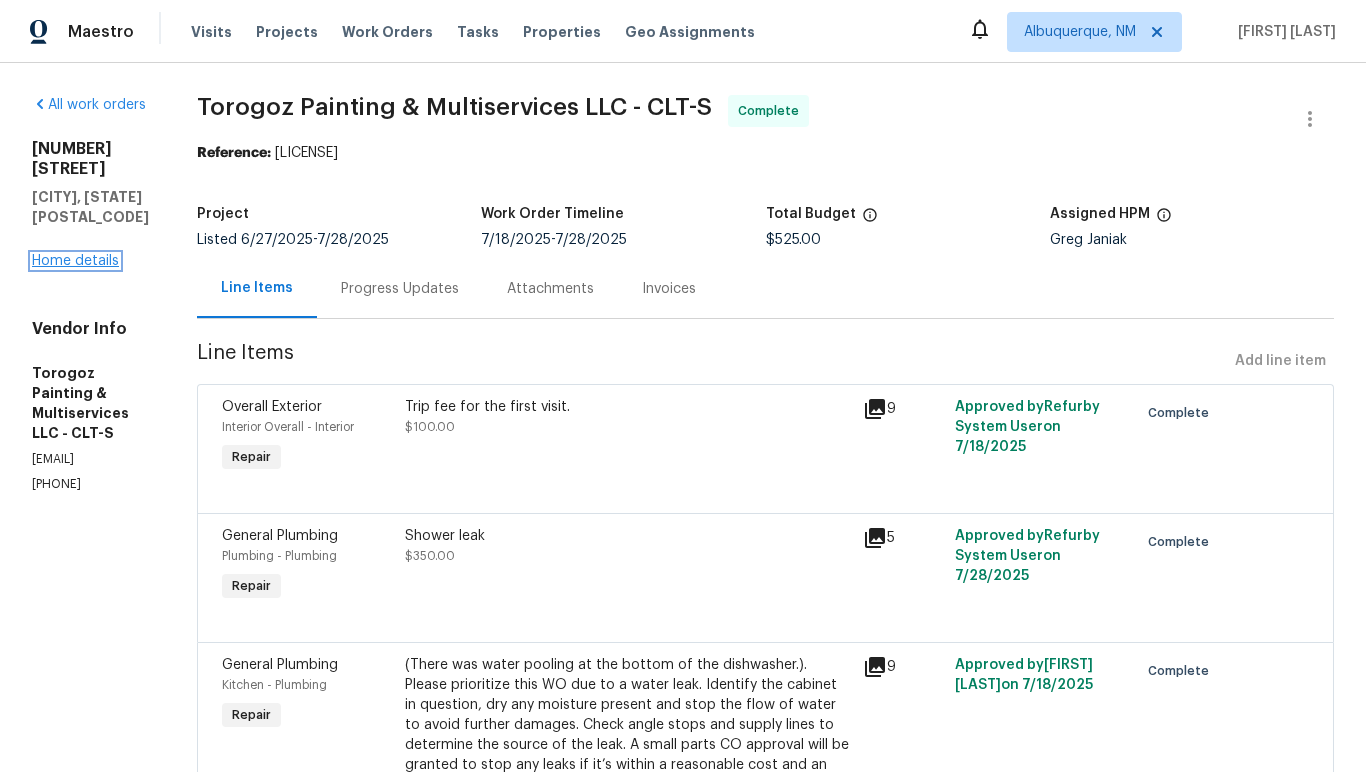 click on "Home details" at bounding box center [75, 261] 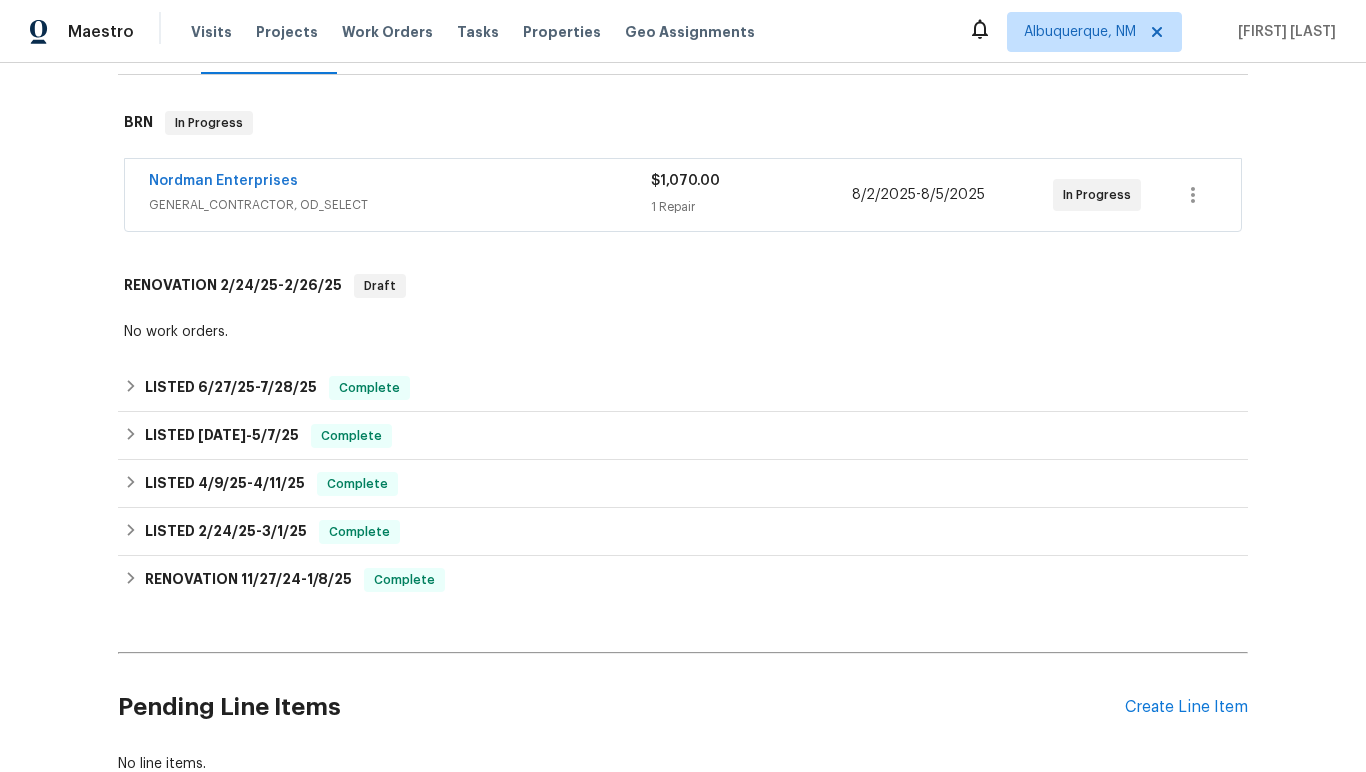 scroll, scrollTop: 310, scrollLeft: 0, axis: vertical 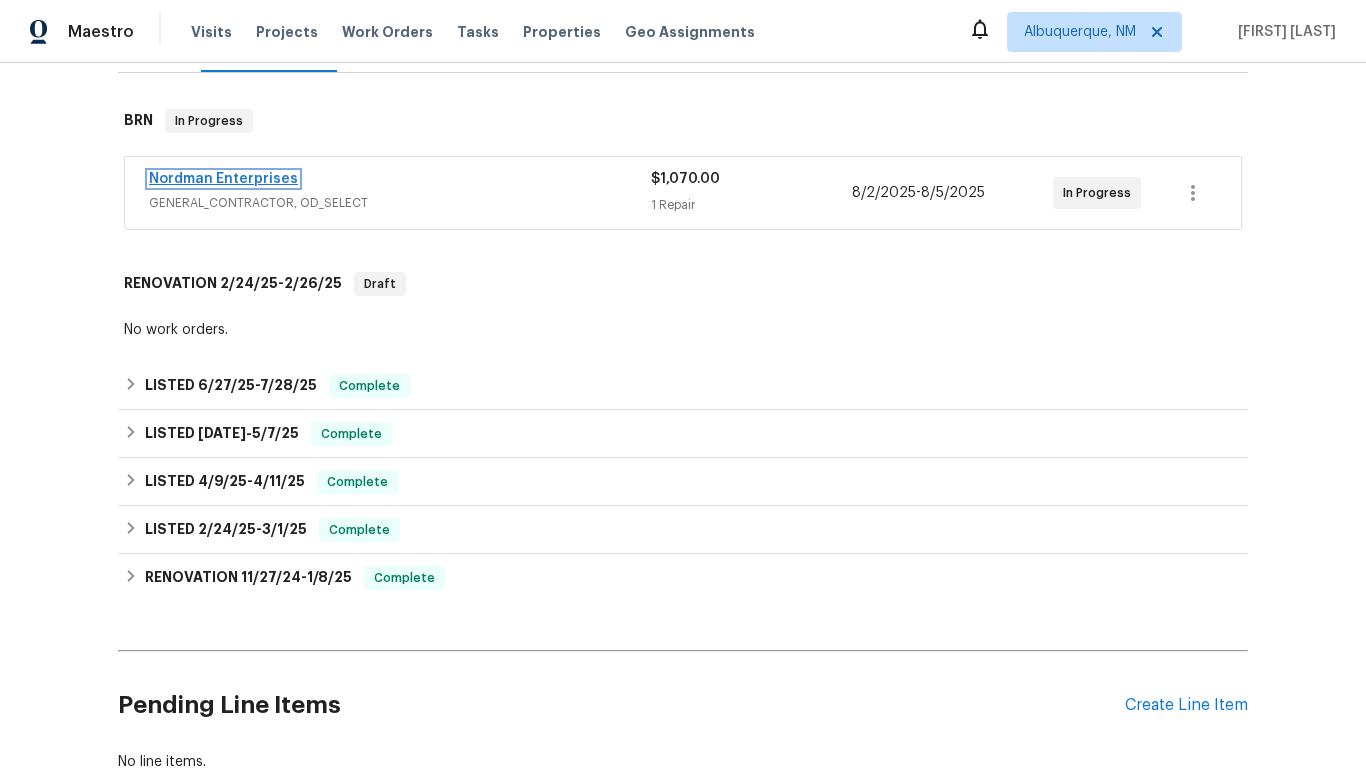 click on "Nordman Enterprises" at bounding box center (223, 179) 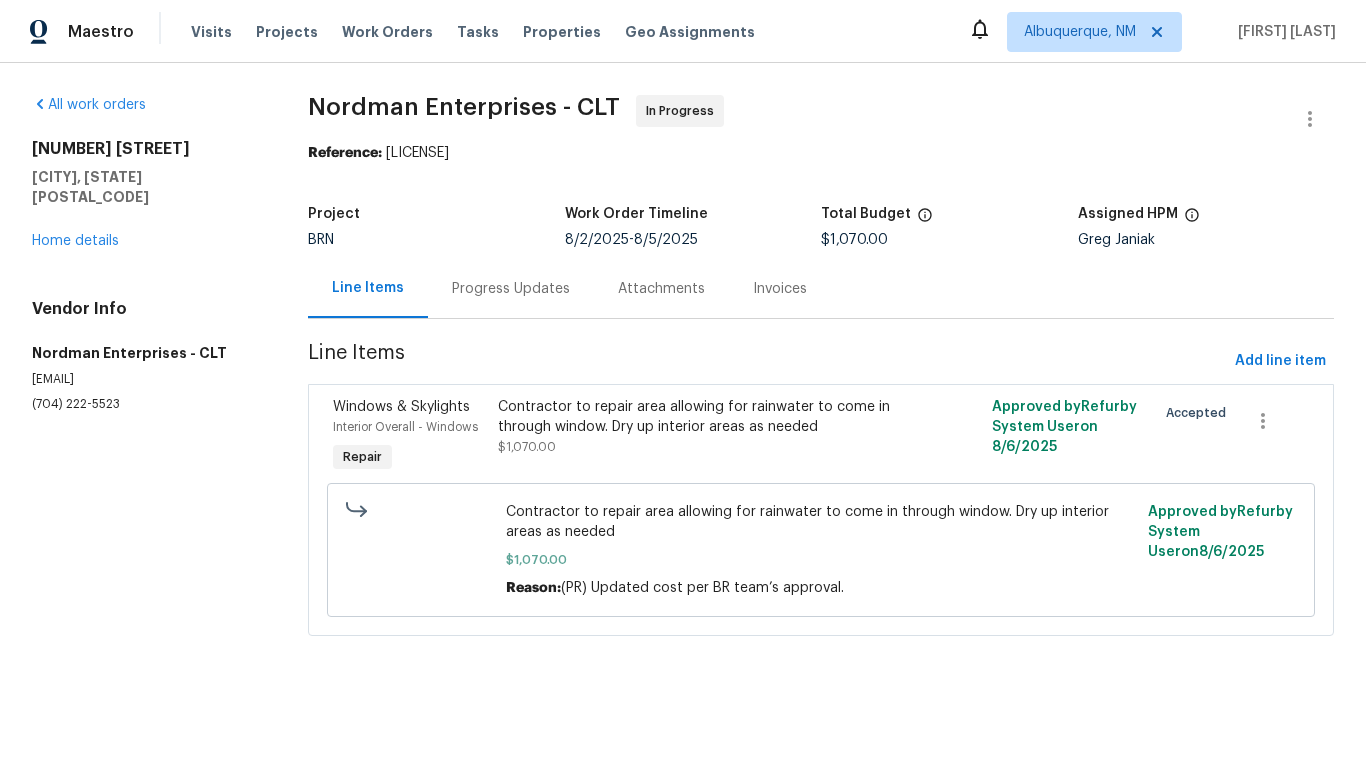 click on "[NUMBER] [STREET] [CITY], [STATE] [POSTAL_CODE] Home details" at bounding box center (146, 195) 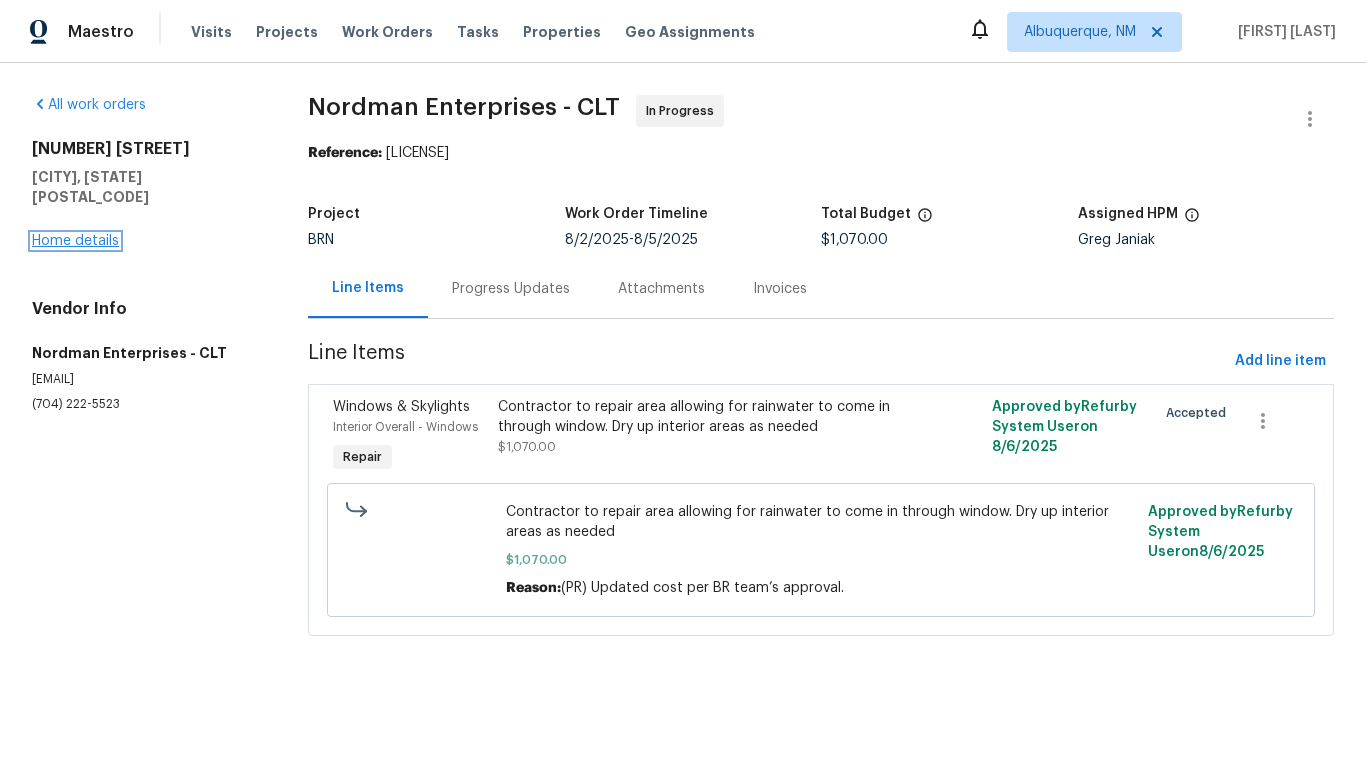 click on "Home details" at bounding box center [75, 241] 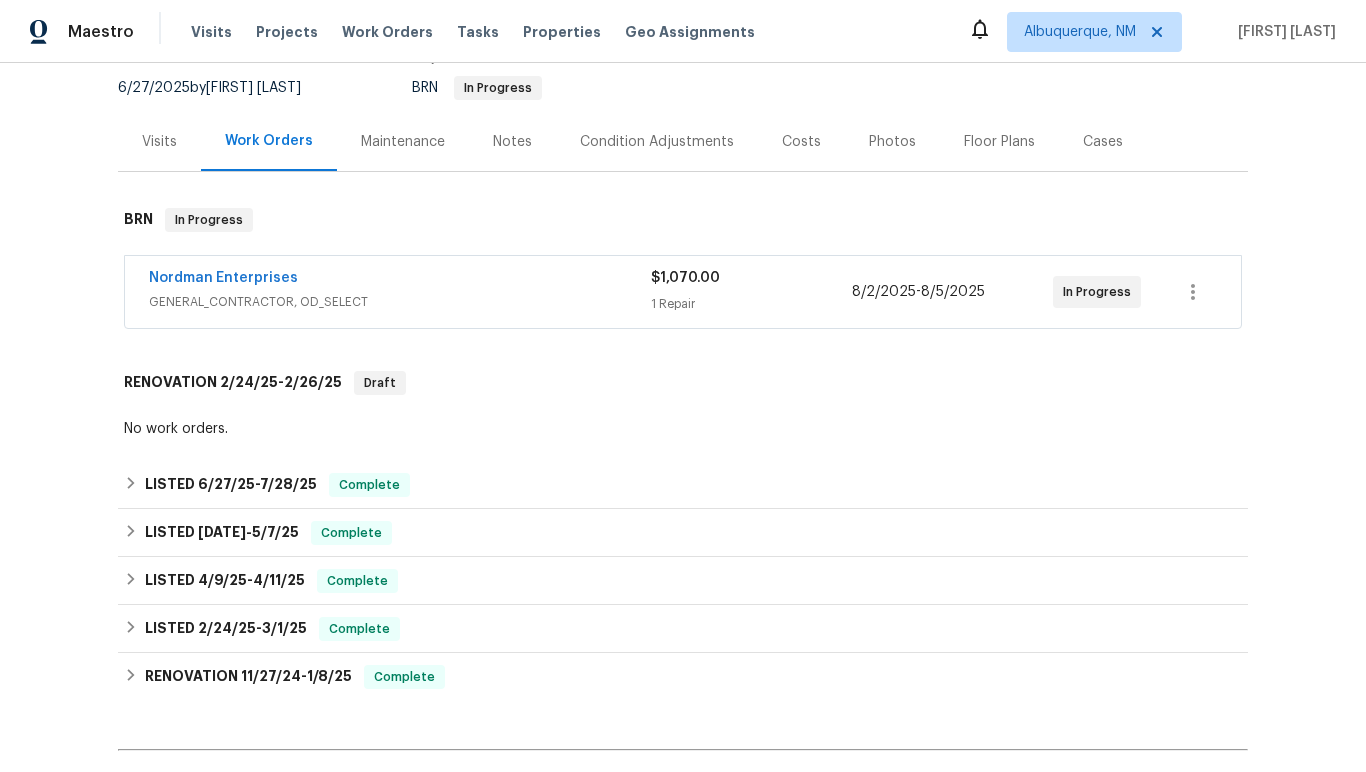 scroll, scrollTop: 237, scrollLeft: 0, axis: vertical 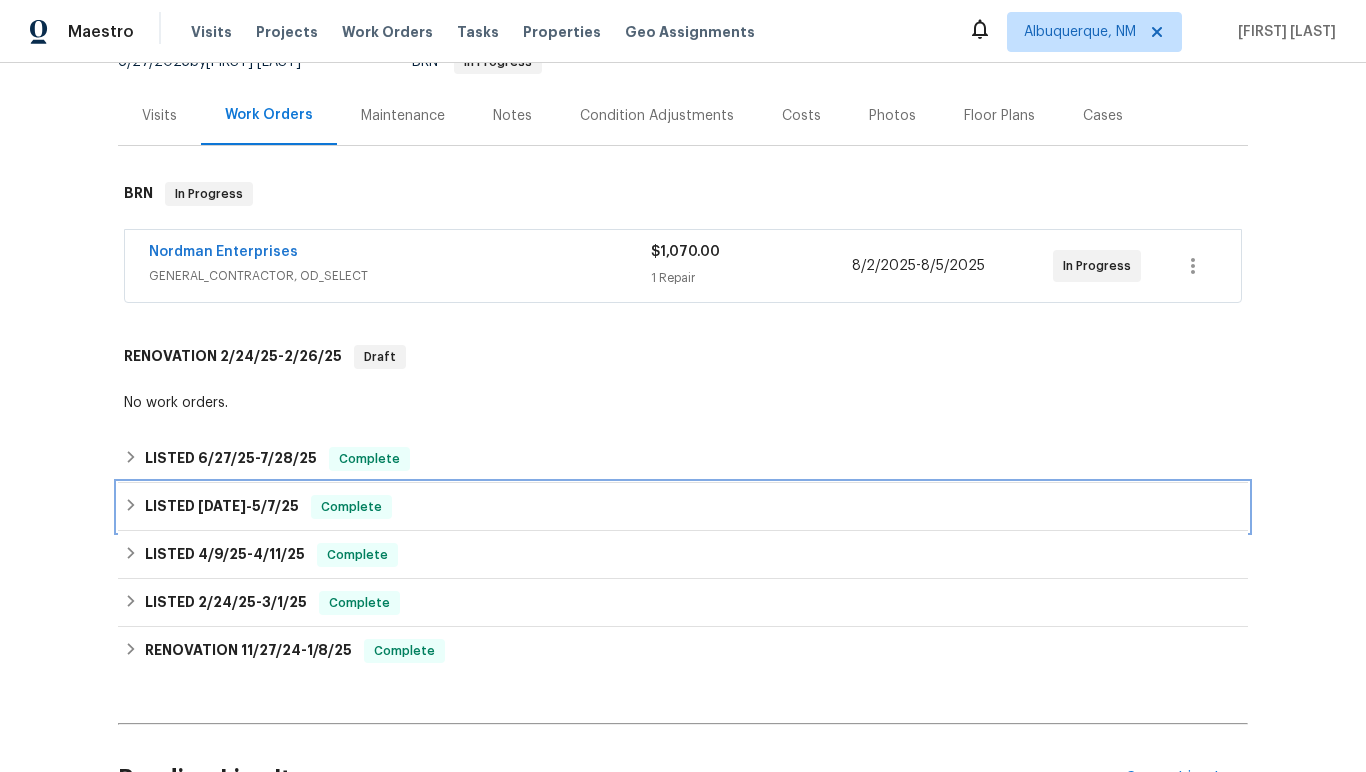 click on "5/7/25" at bounding box center (275, 506) 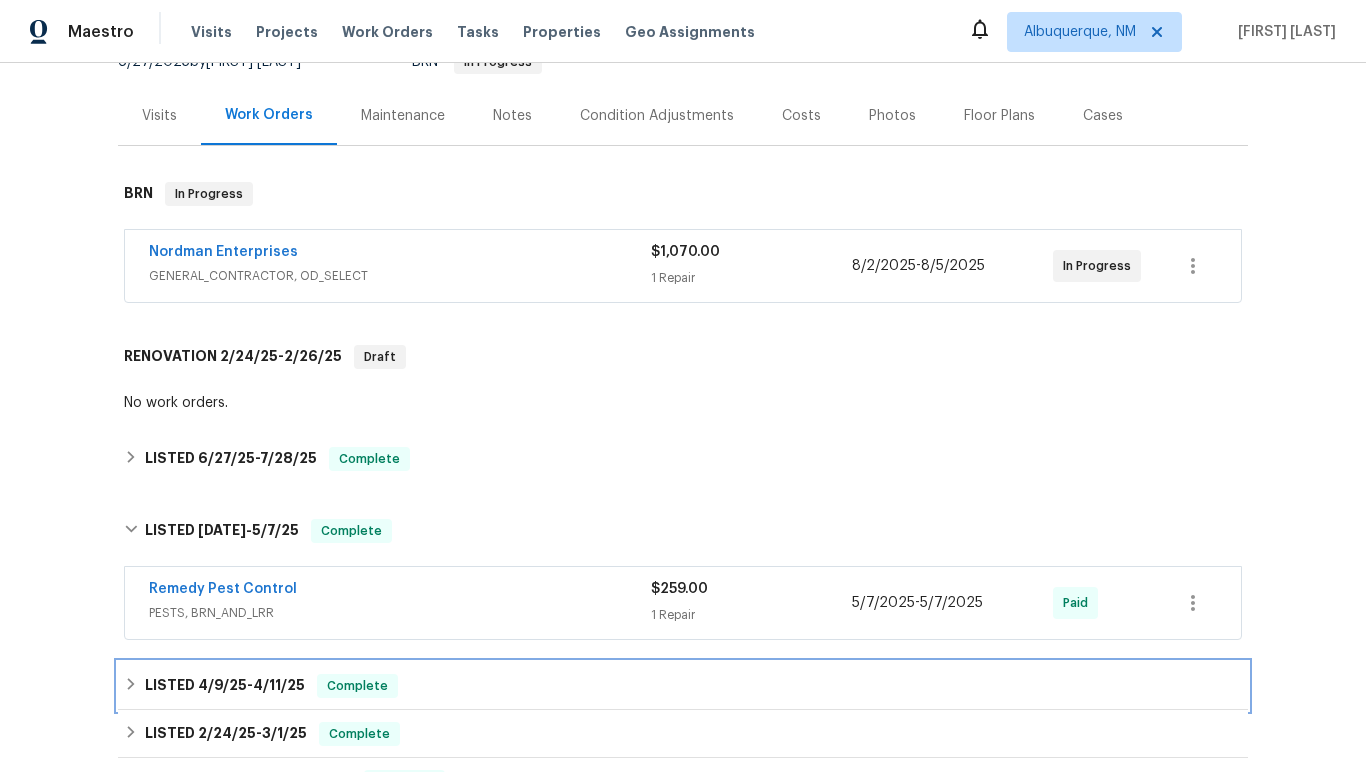 click on "4/11/25" at bounding box center (279, 685) 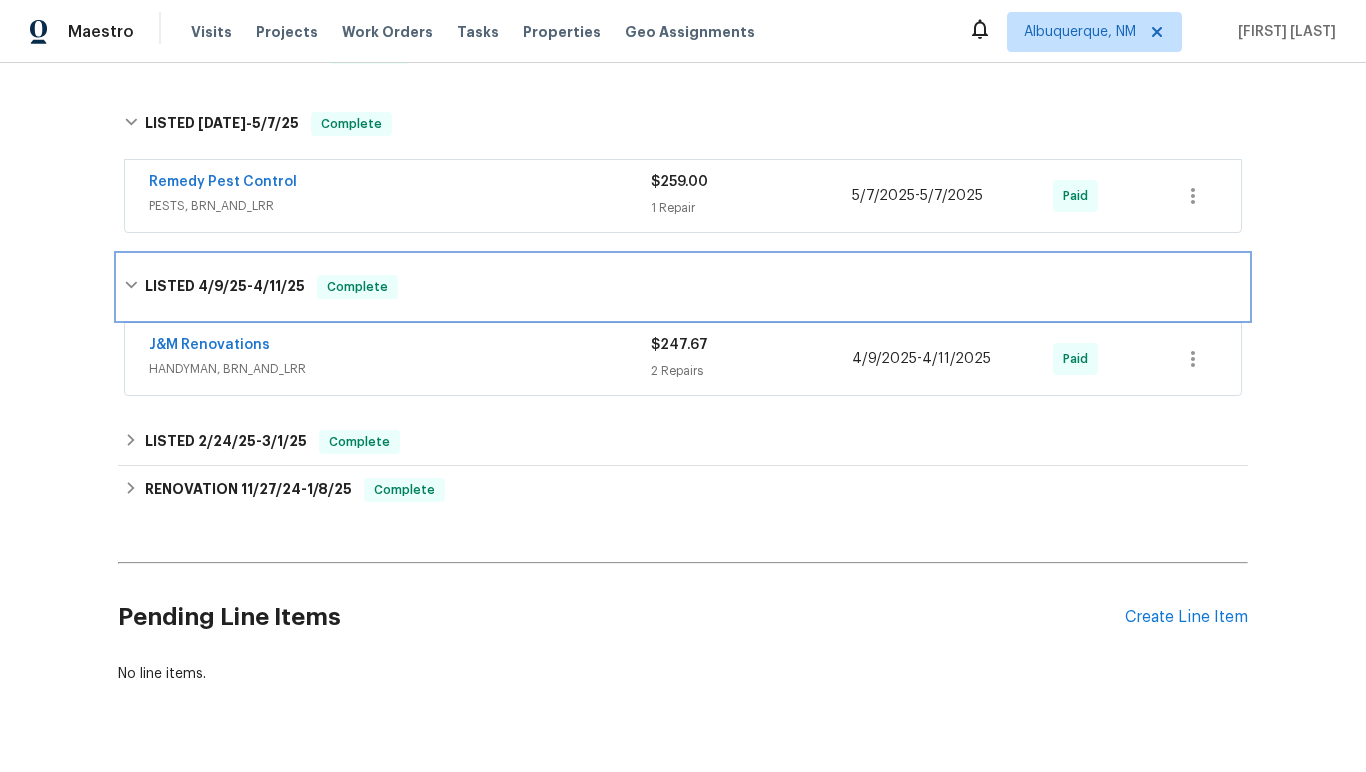 scroll, scrollTop: 670, scrollLeft: 0, axis: vertical 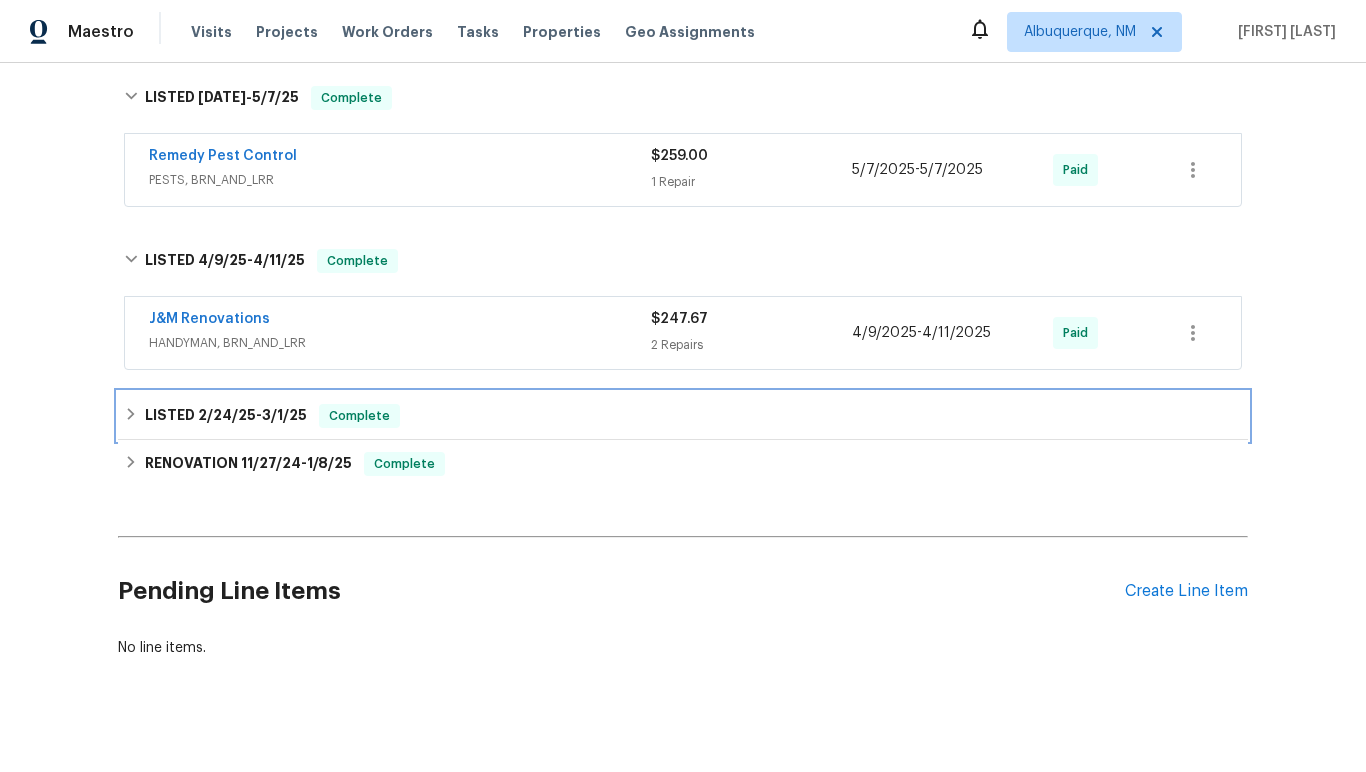 click on "3/1/25" at bounding box center (284, 415) 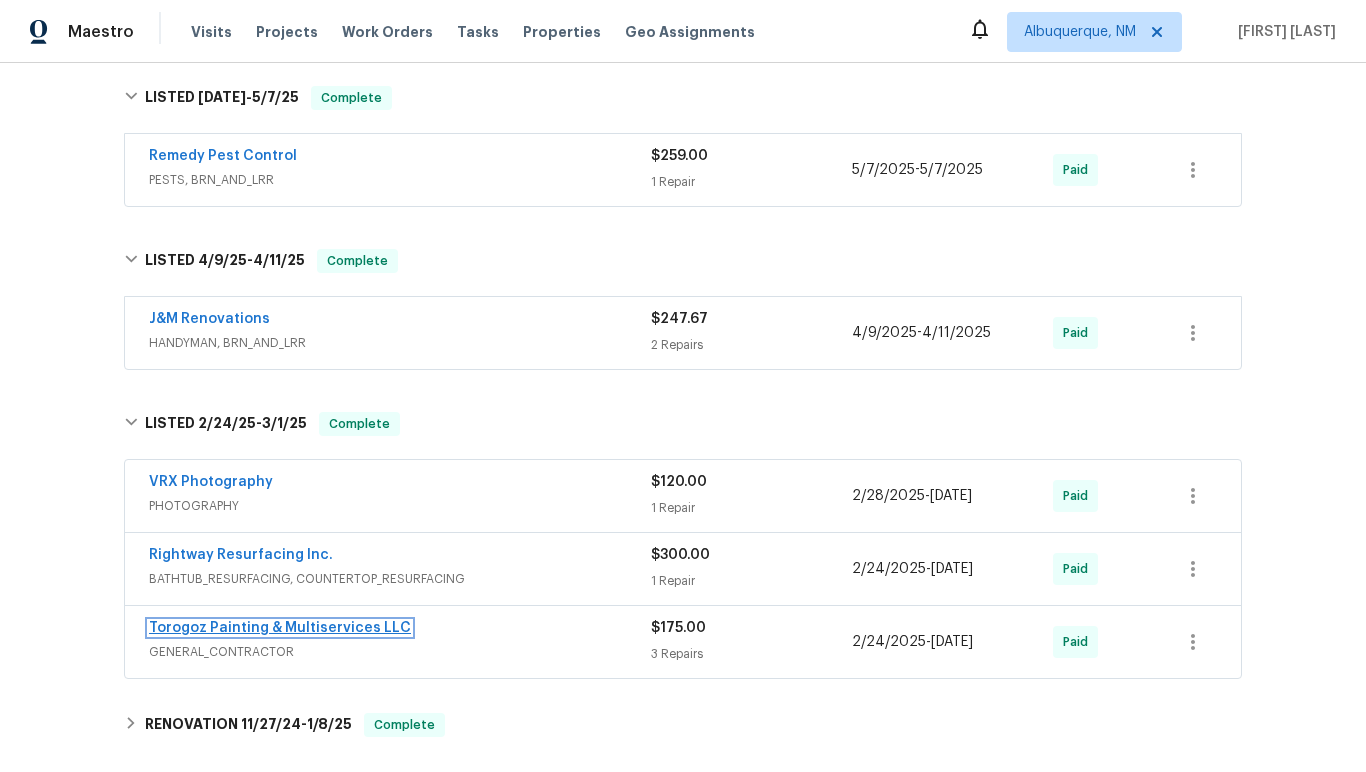 click on "Torogoz Painting & Multiservices LLC" at bounding box center [280, 628] 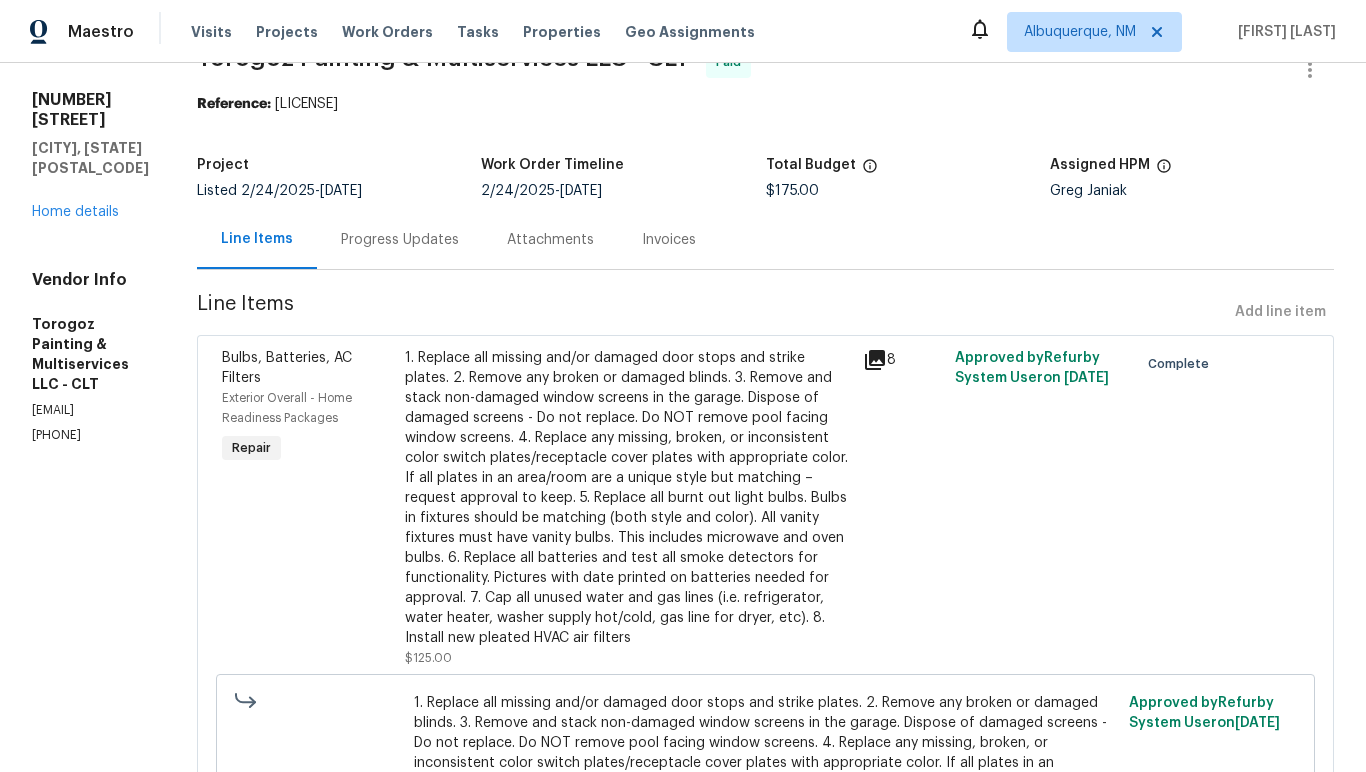 scroll, scrollTop: 0, scrollLeft: 0, axis: both 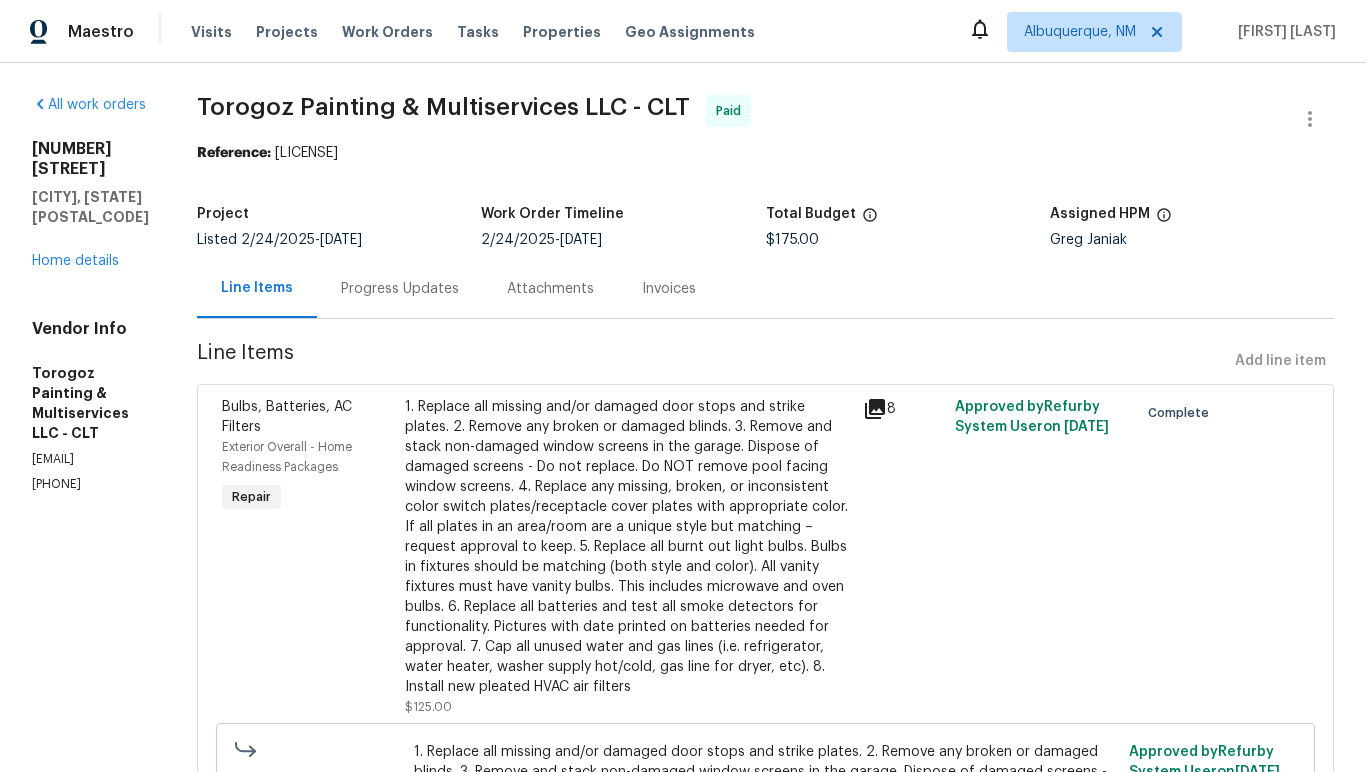click on "Progress Updates" at bounding box center [400, 289] 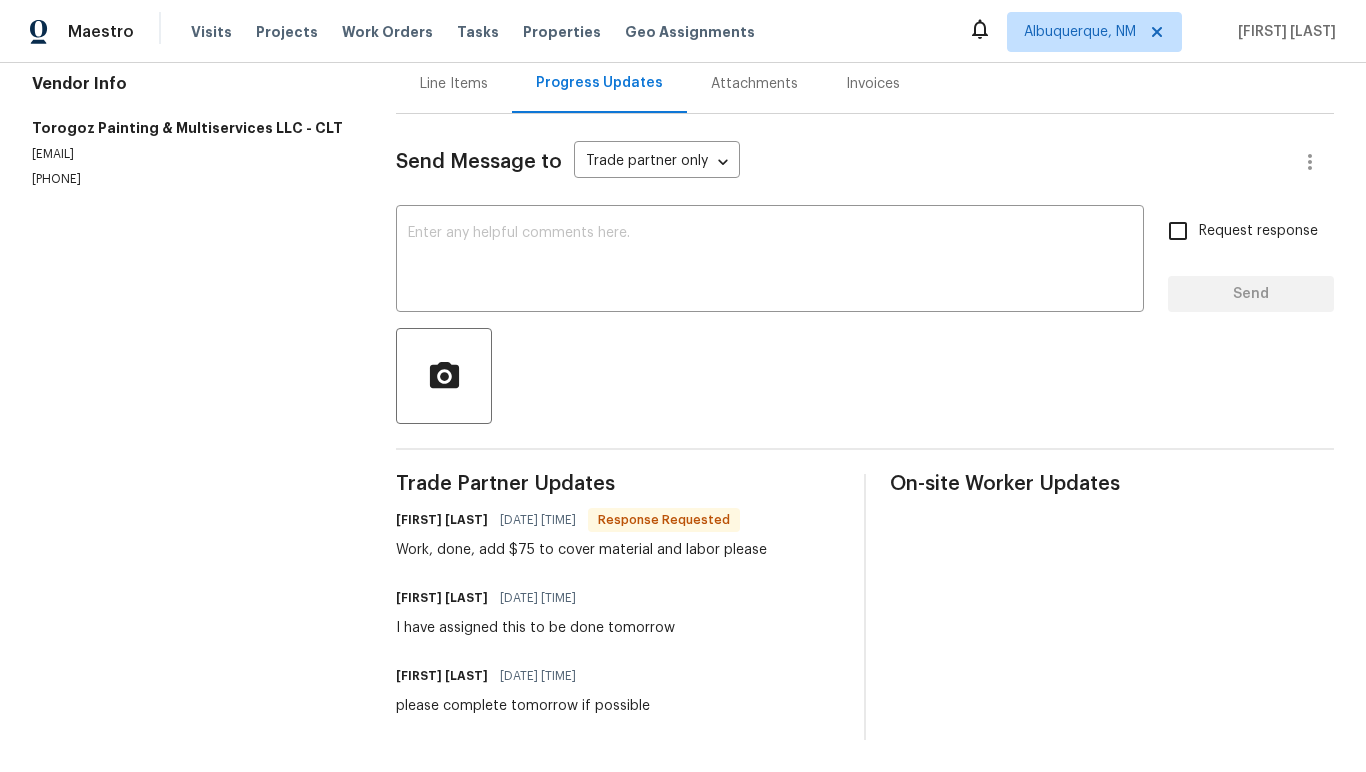 scroll, scrollTop: 0, scrollLeft: 0, axis: both 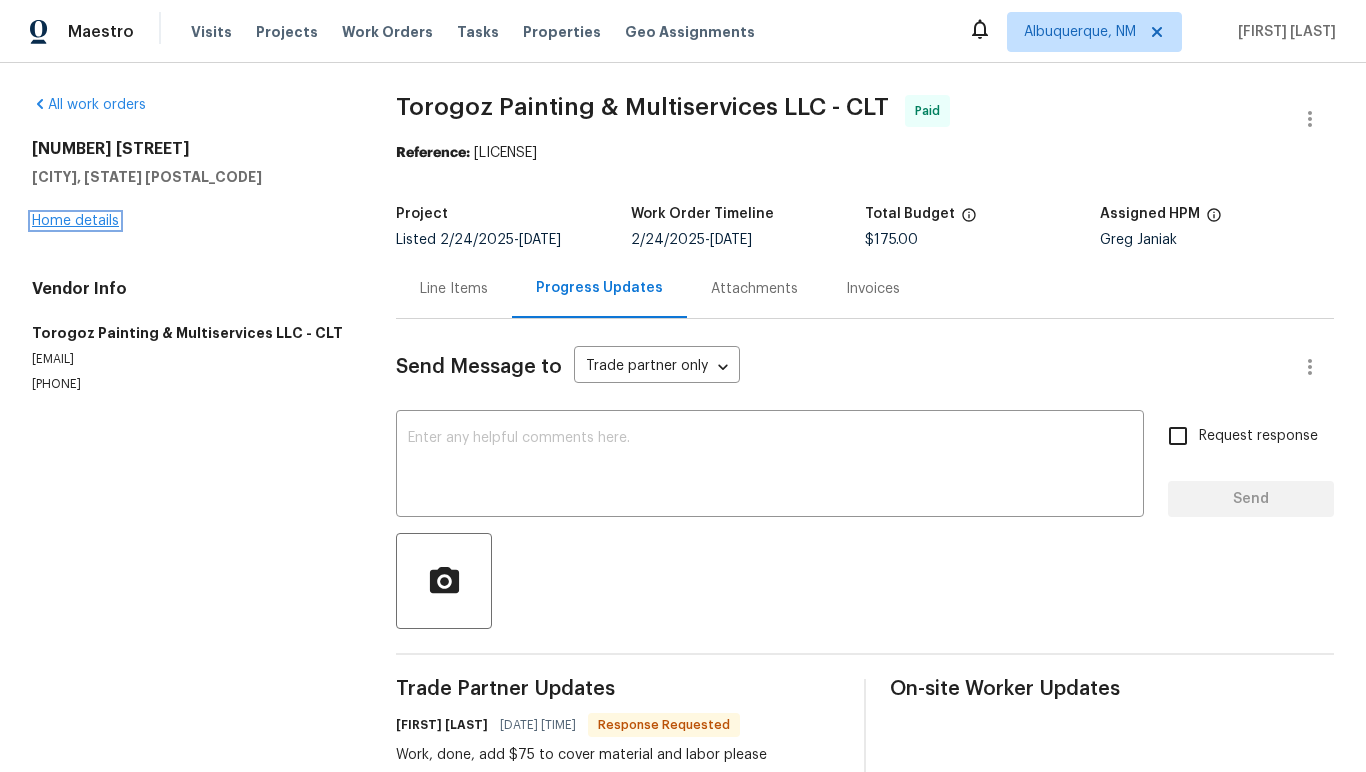 click on "Home details" at bounding box center [75, 221] 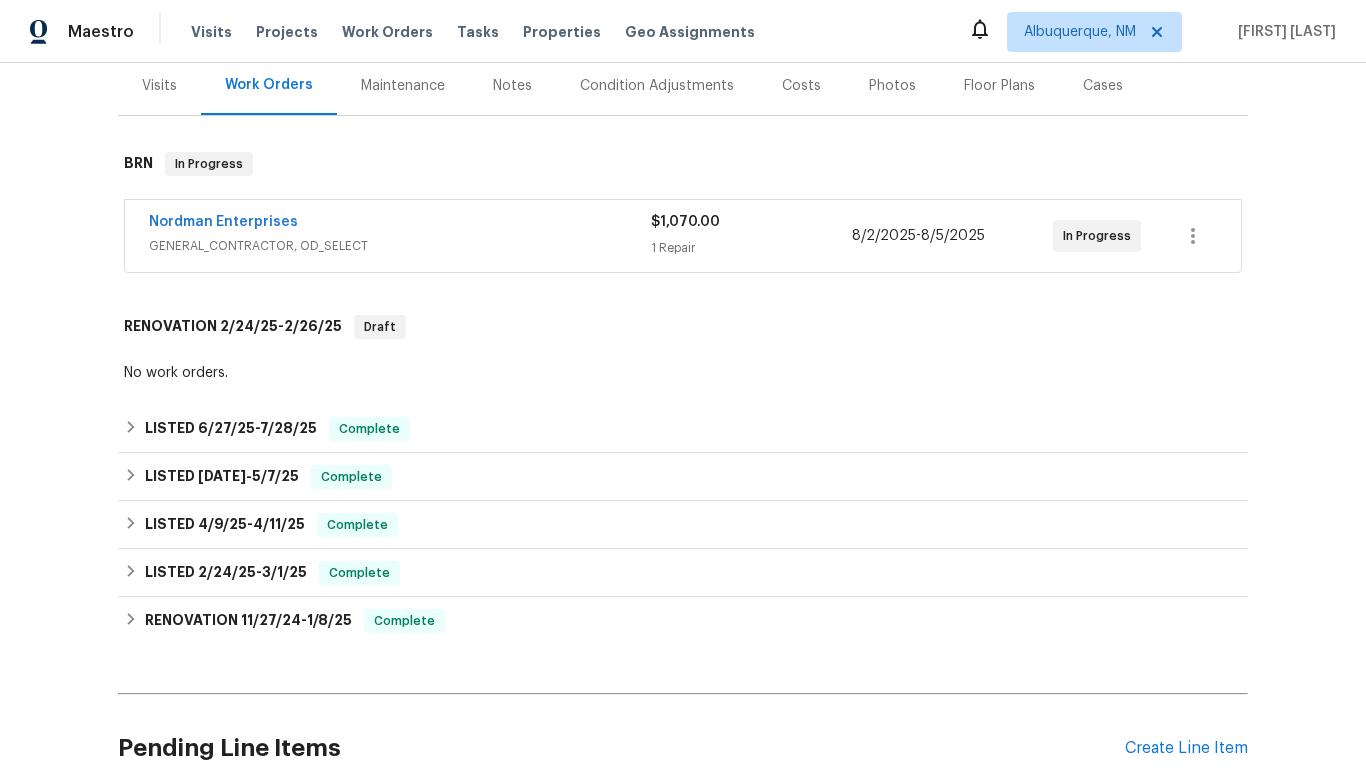 scroll, scrollTop: 268, scrollLeft: 0, axis: vertical 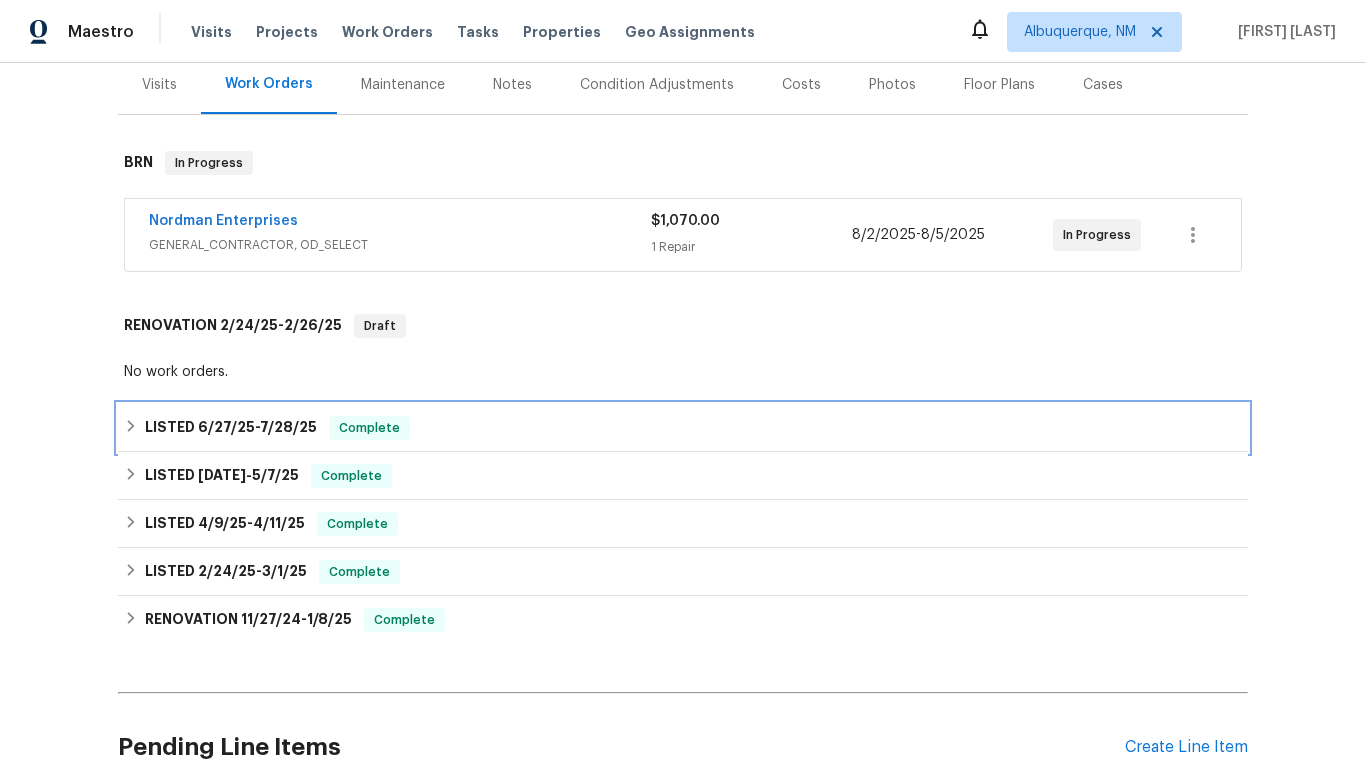 click on "7/28/25" at bounding box center (288, 427) 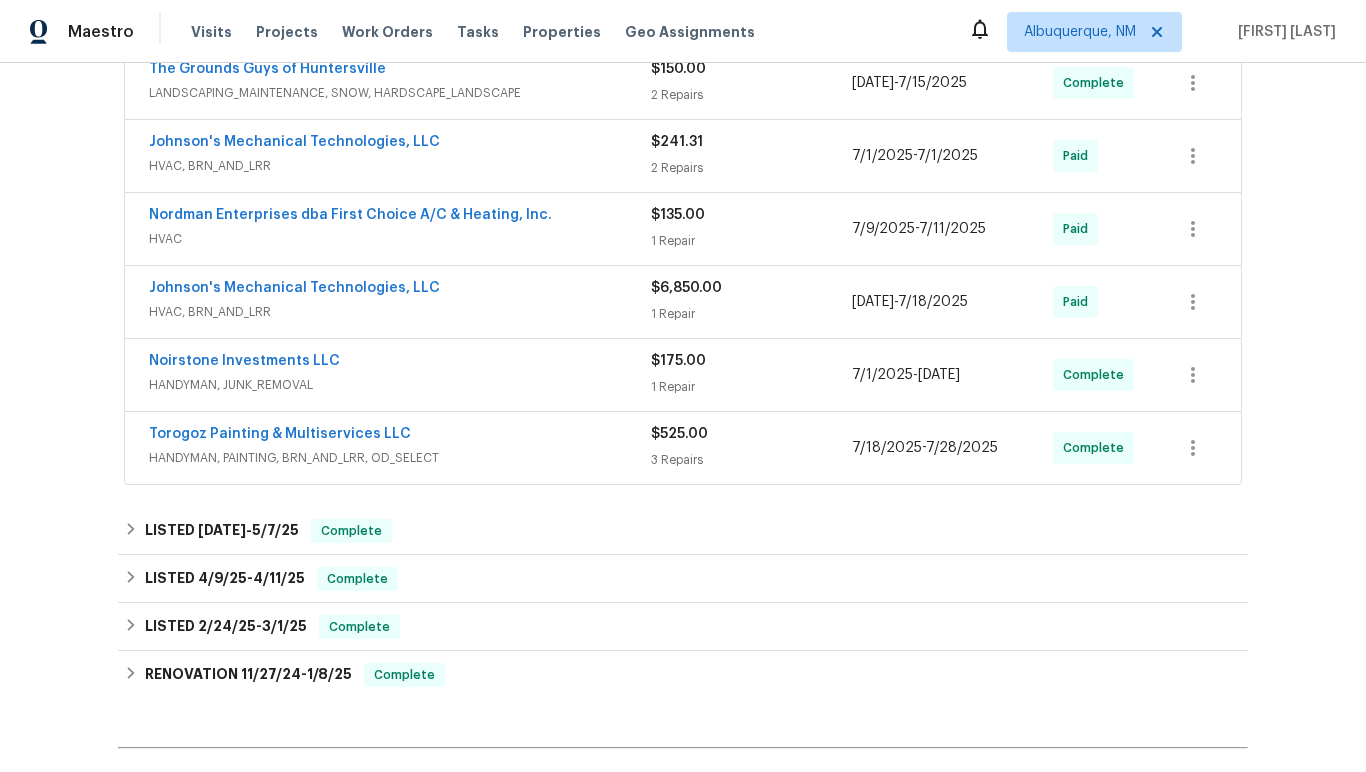 scroll, scrollTop: 696, scrollLeft: 0, axis: vertical 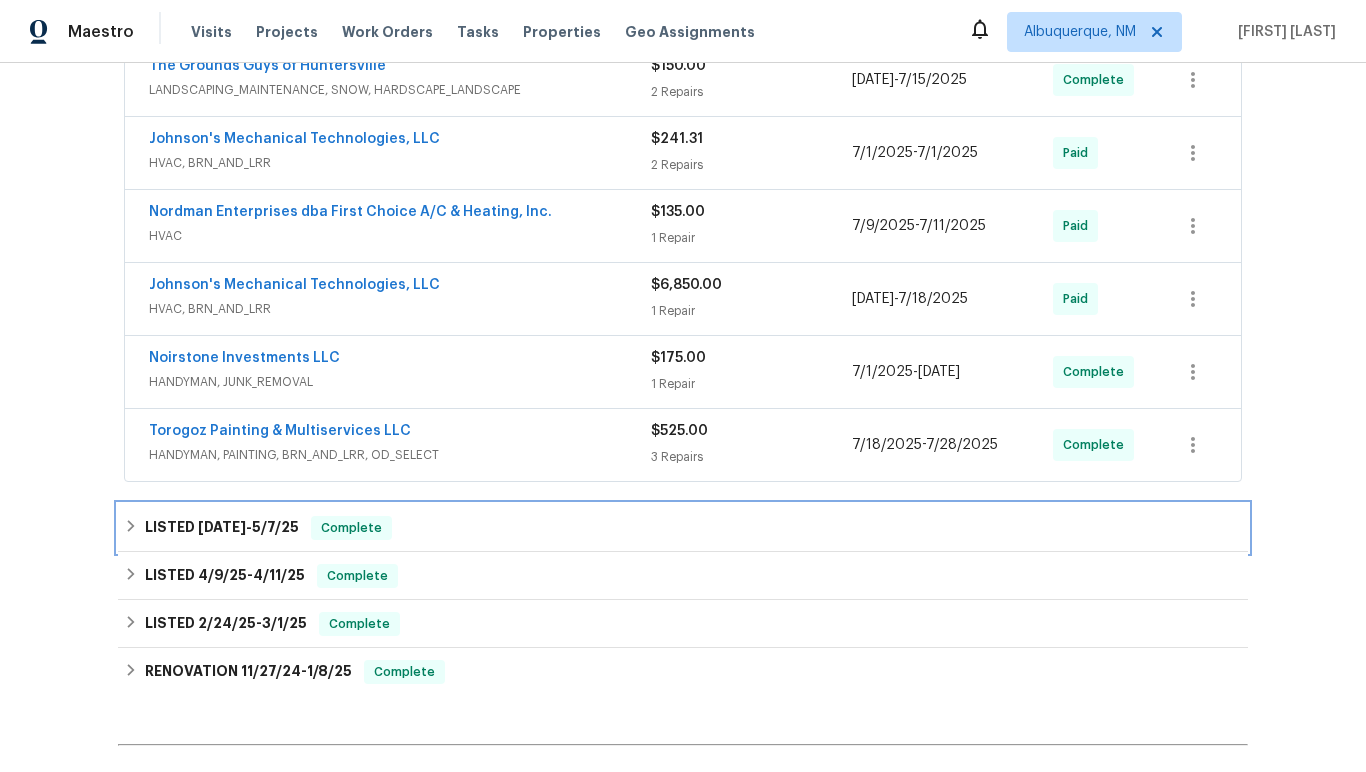 click on "[DATE]" at bounding box center (222, 527) 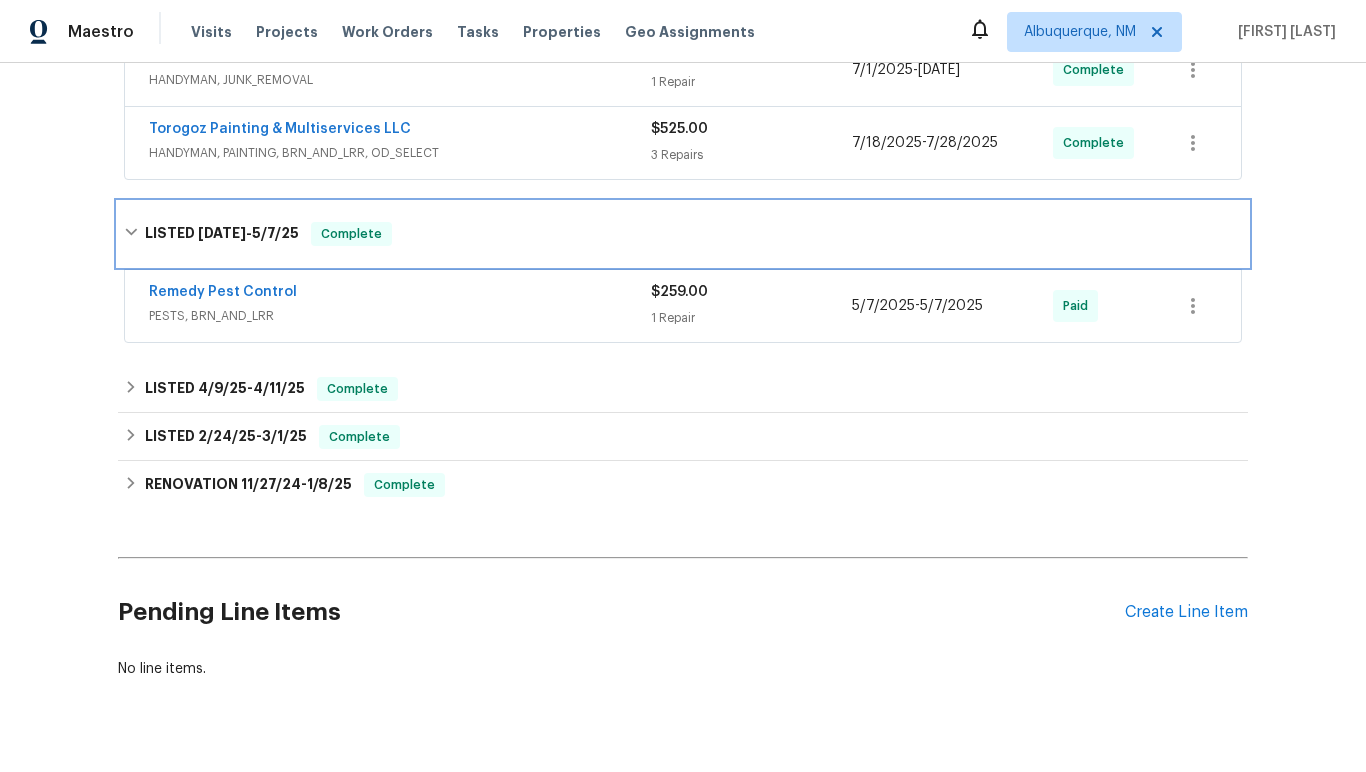scroll, scrollTop: 1014, scrollLeft: 0, axis: vertical 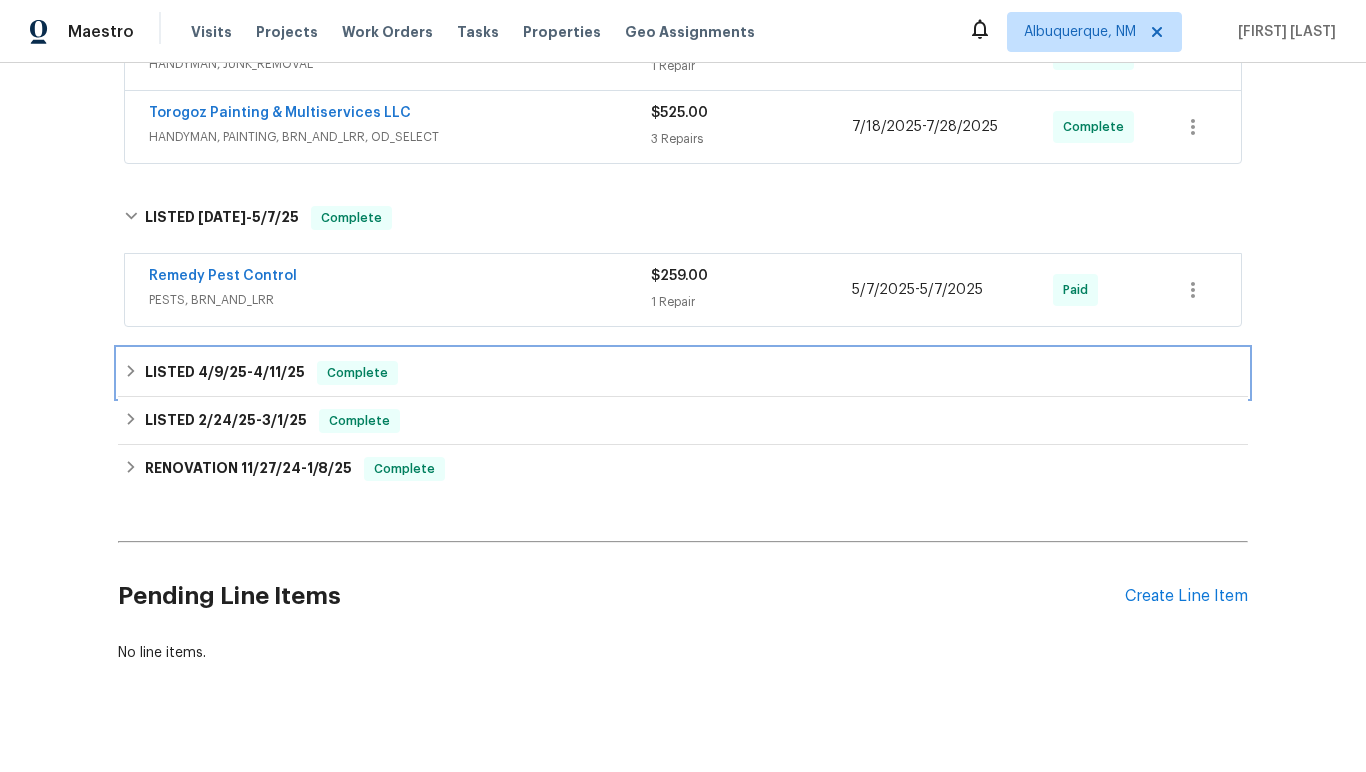 click on "4/9/25" at bounding box center (222, 372) 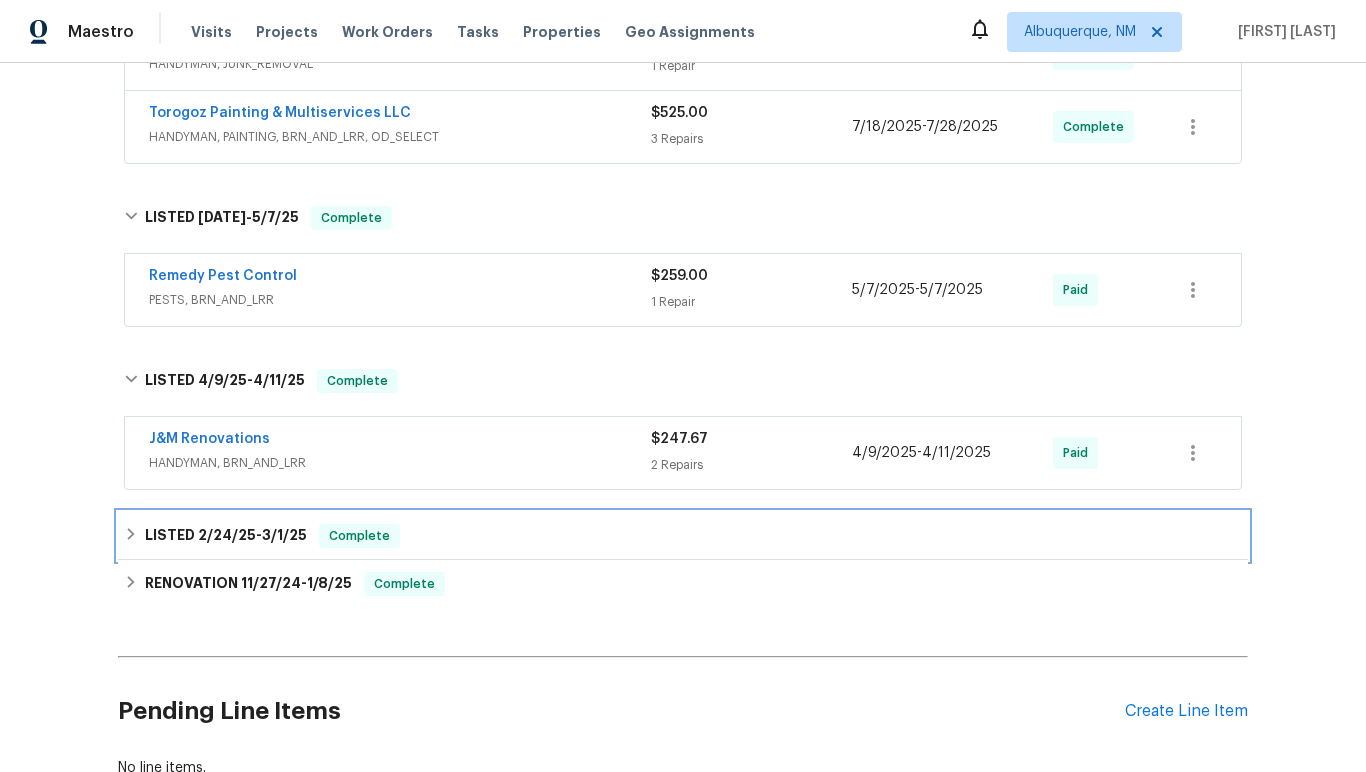 click on "2/24/25" at bounding box center (227, 535) 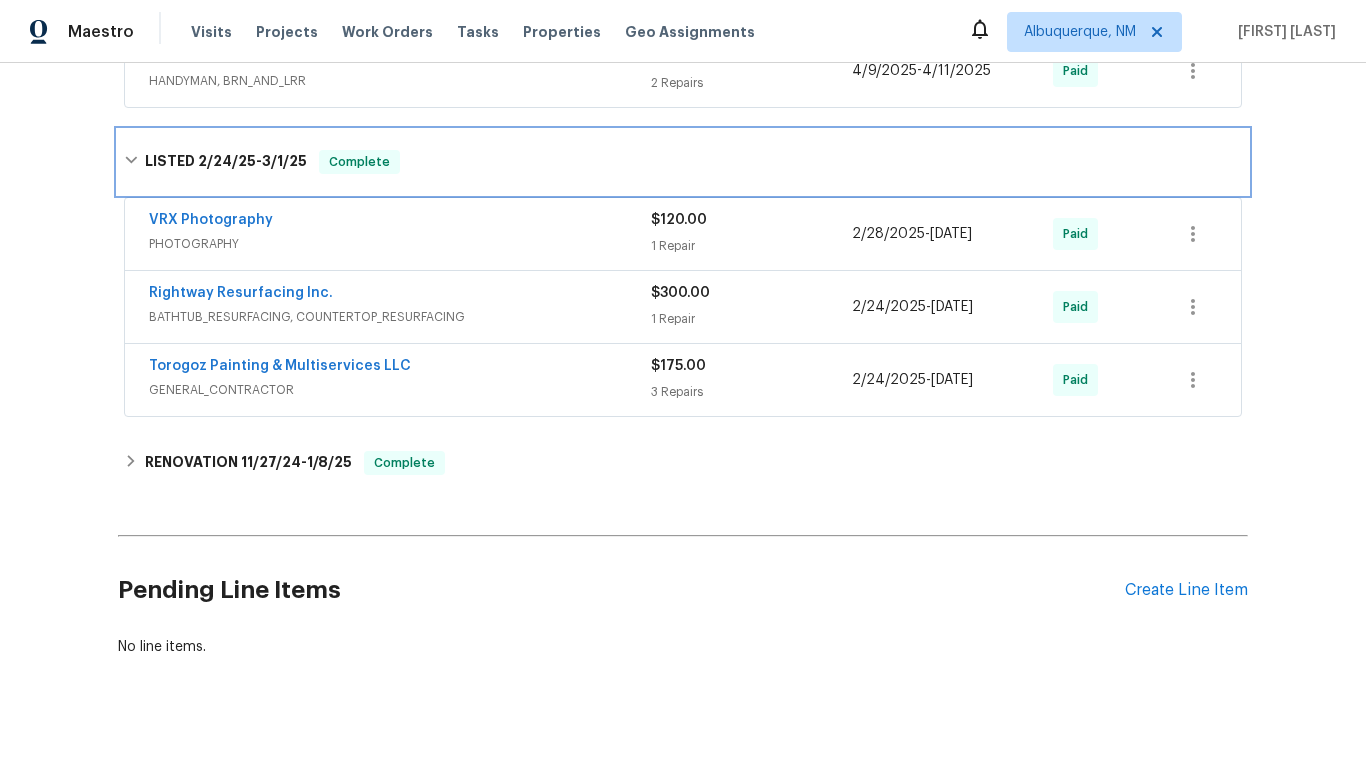 scroll, scrollTop: 1397, scrollLeft: 0, axis: vertical 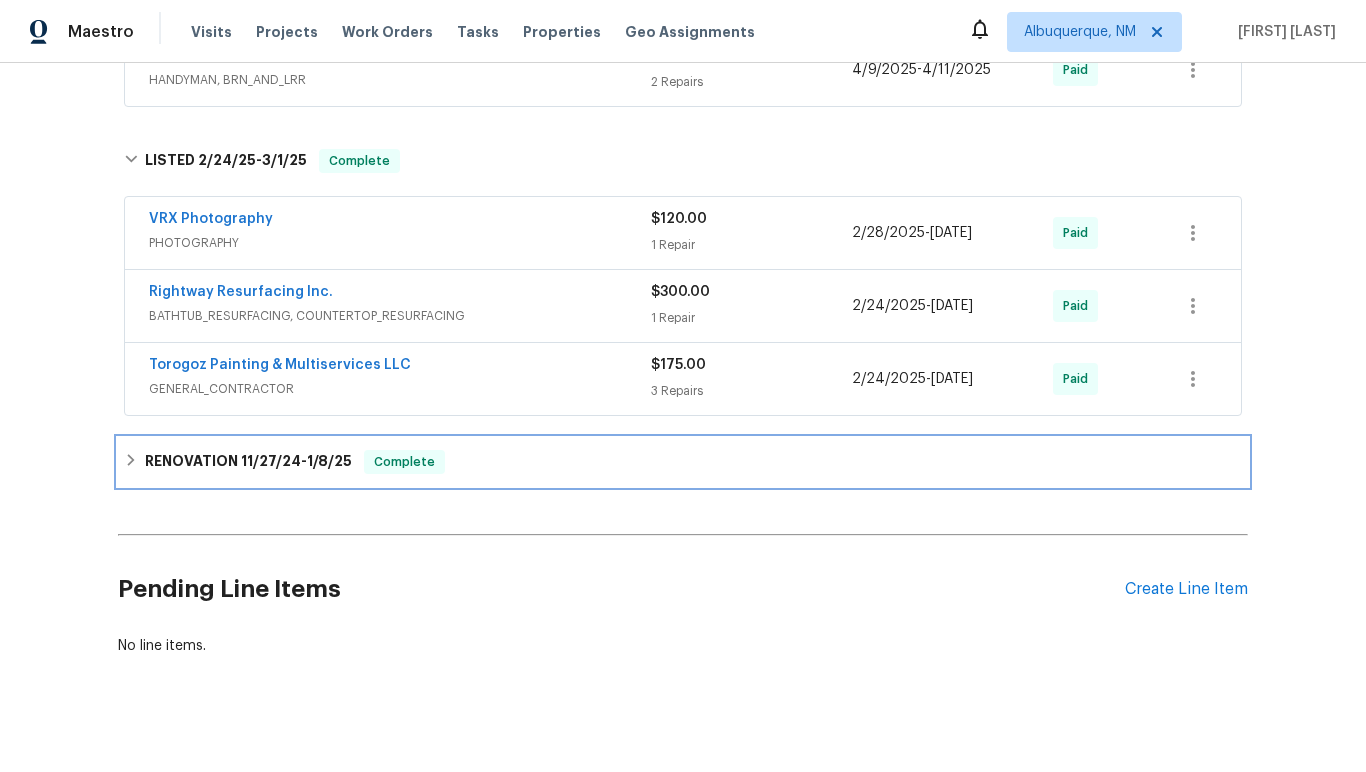 click on "11/27/24" at bounding box center (271, 461) 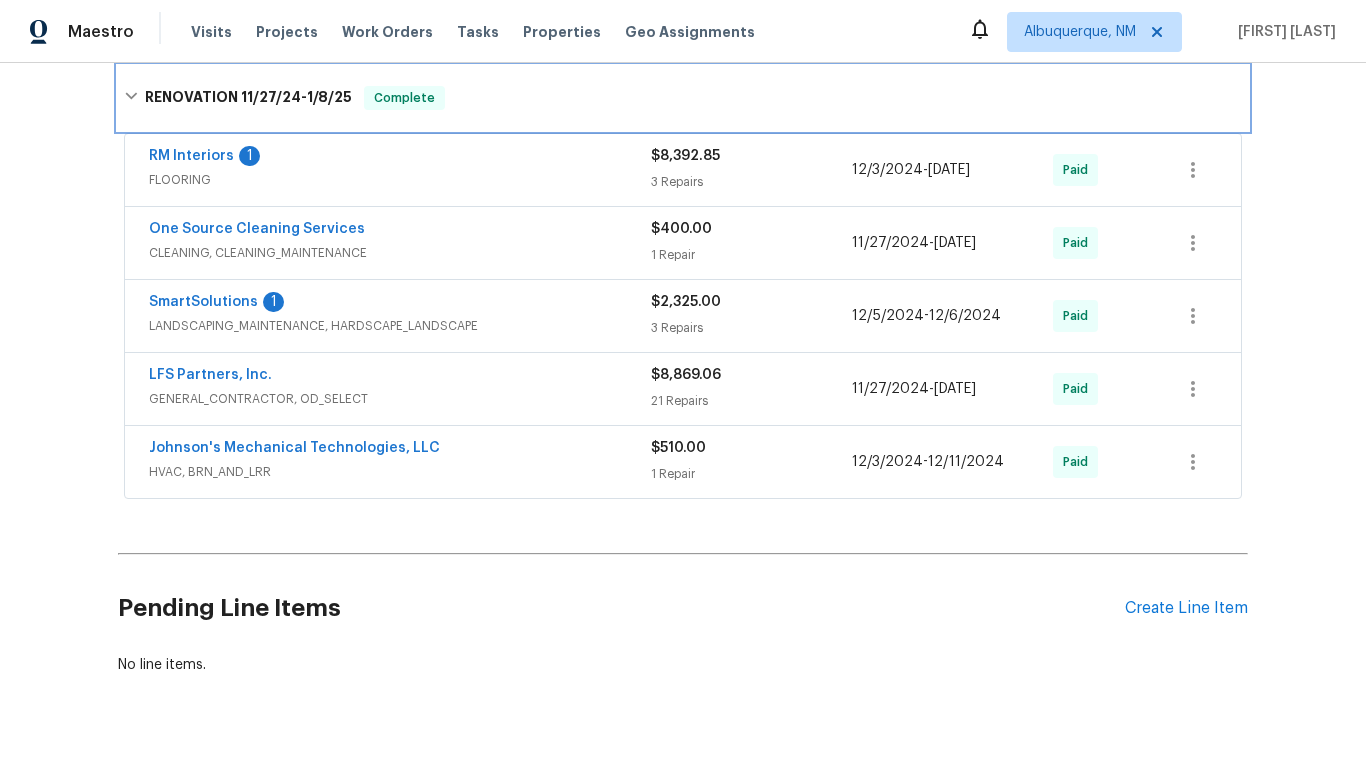 scroll, scrollTop: 1772, scrollLeft: 0, axis: vertical 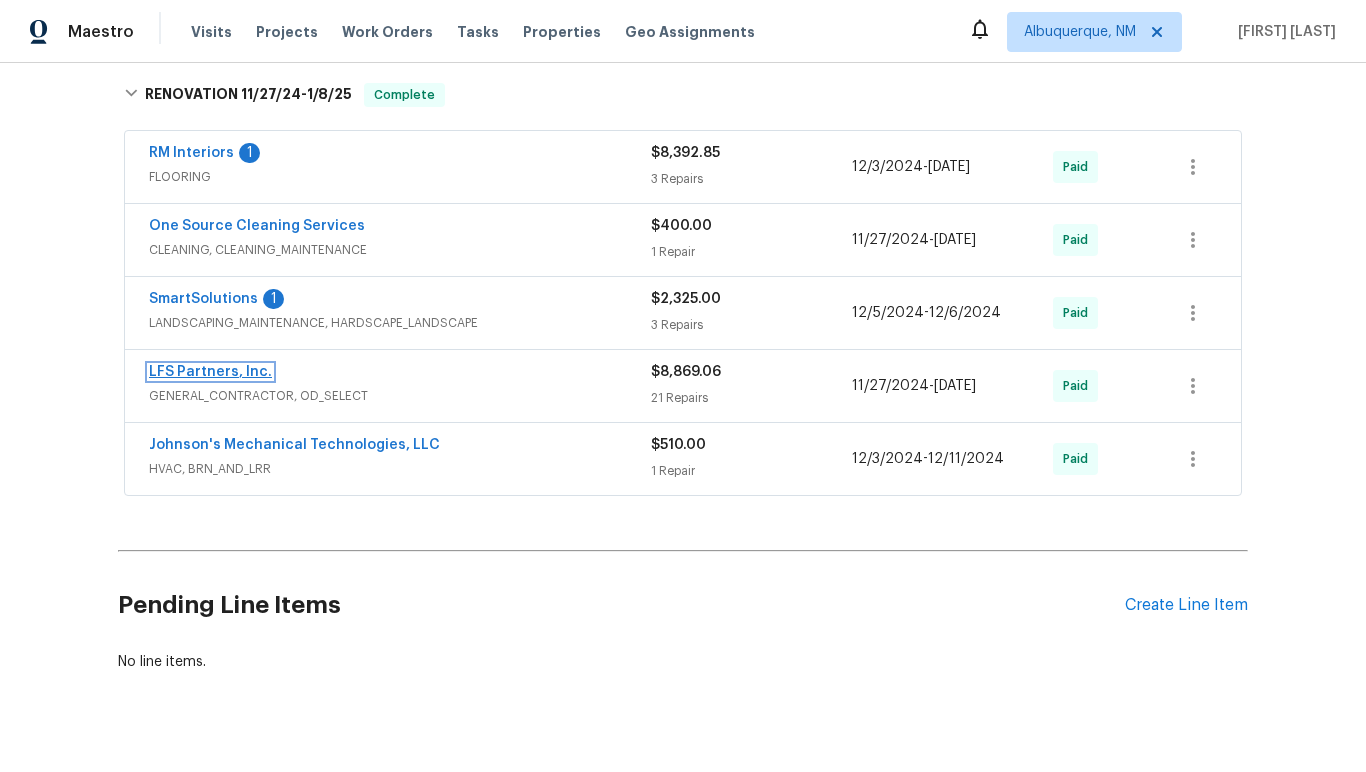 click on "LFS Partners, Inc." at bounding box center (210, 372) 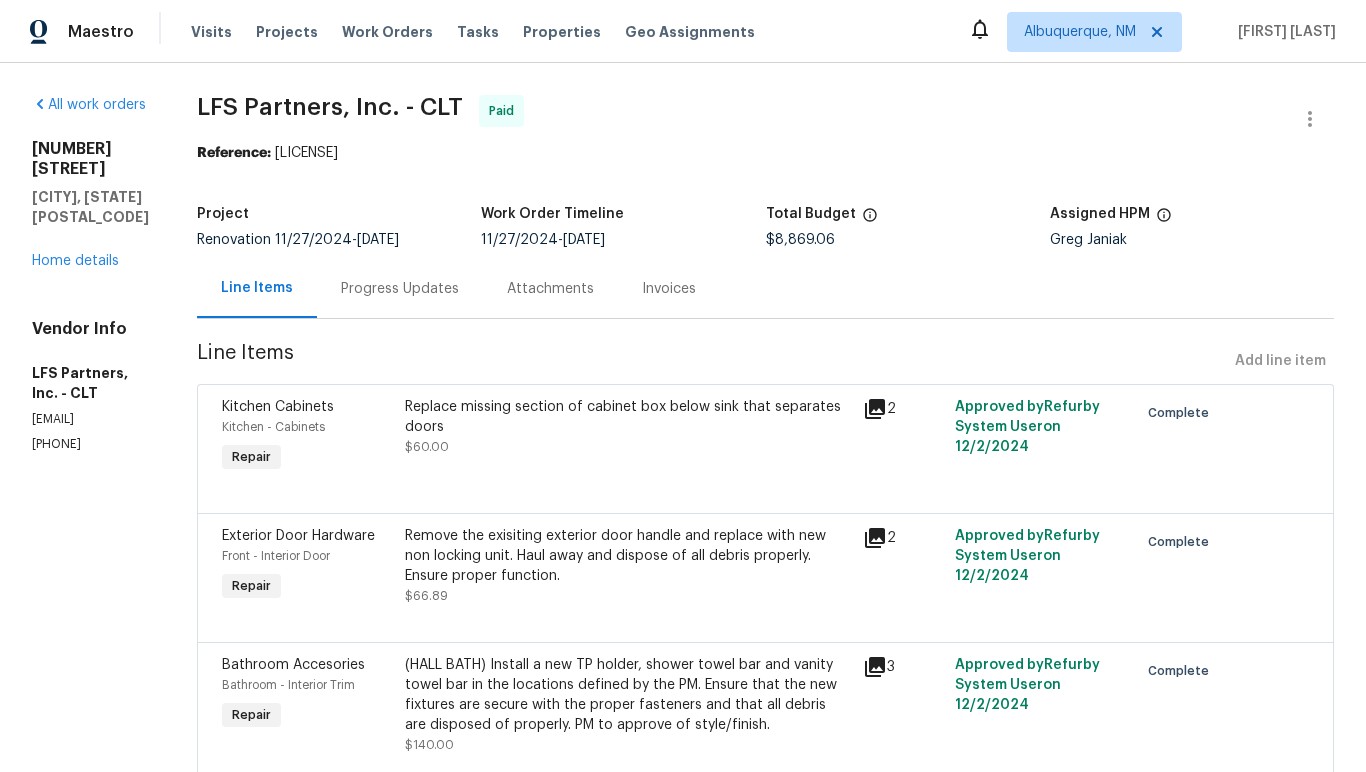 click on "Progress Updates" at bounding box center [400, 289] 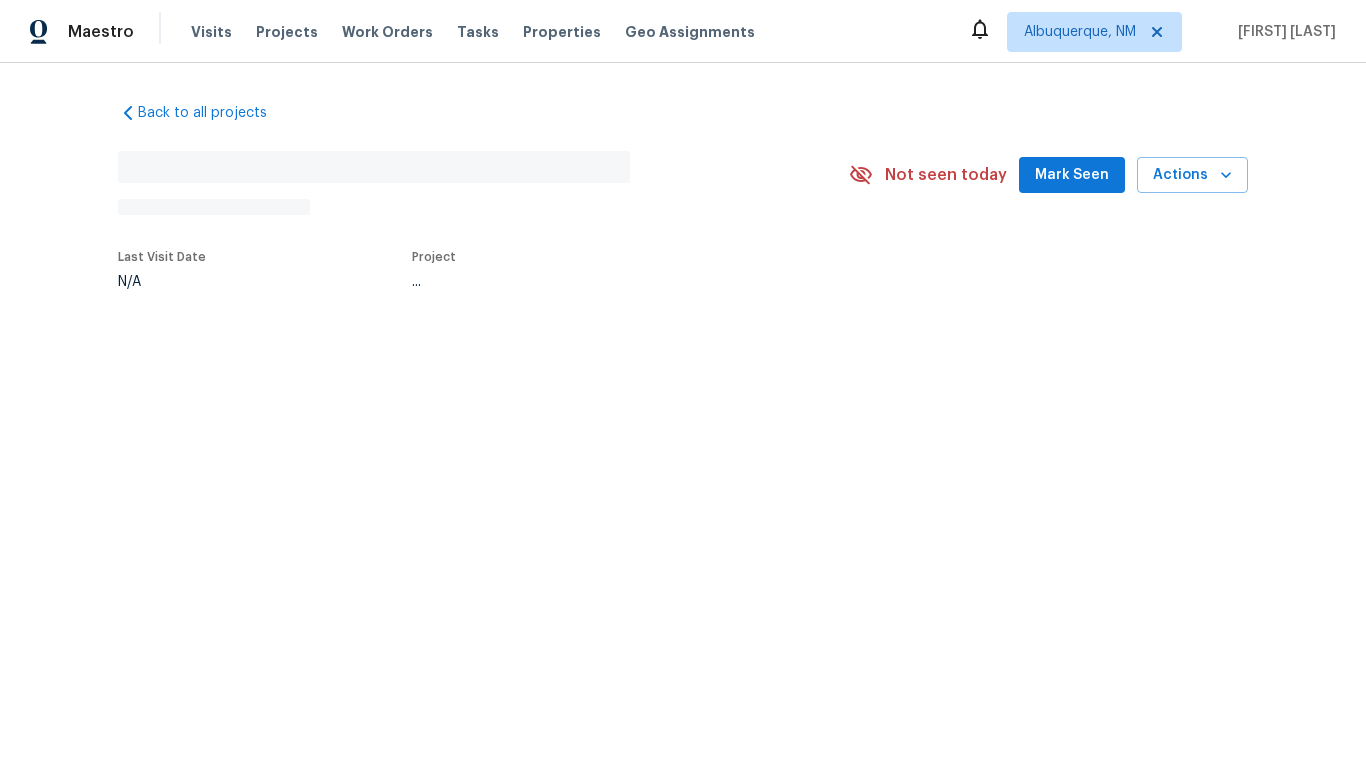 scroll, scrollTop: 0, scrollLeft: 0, axis: both 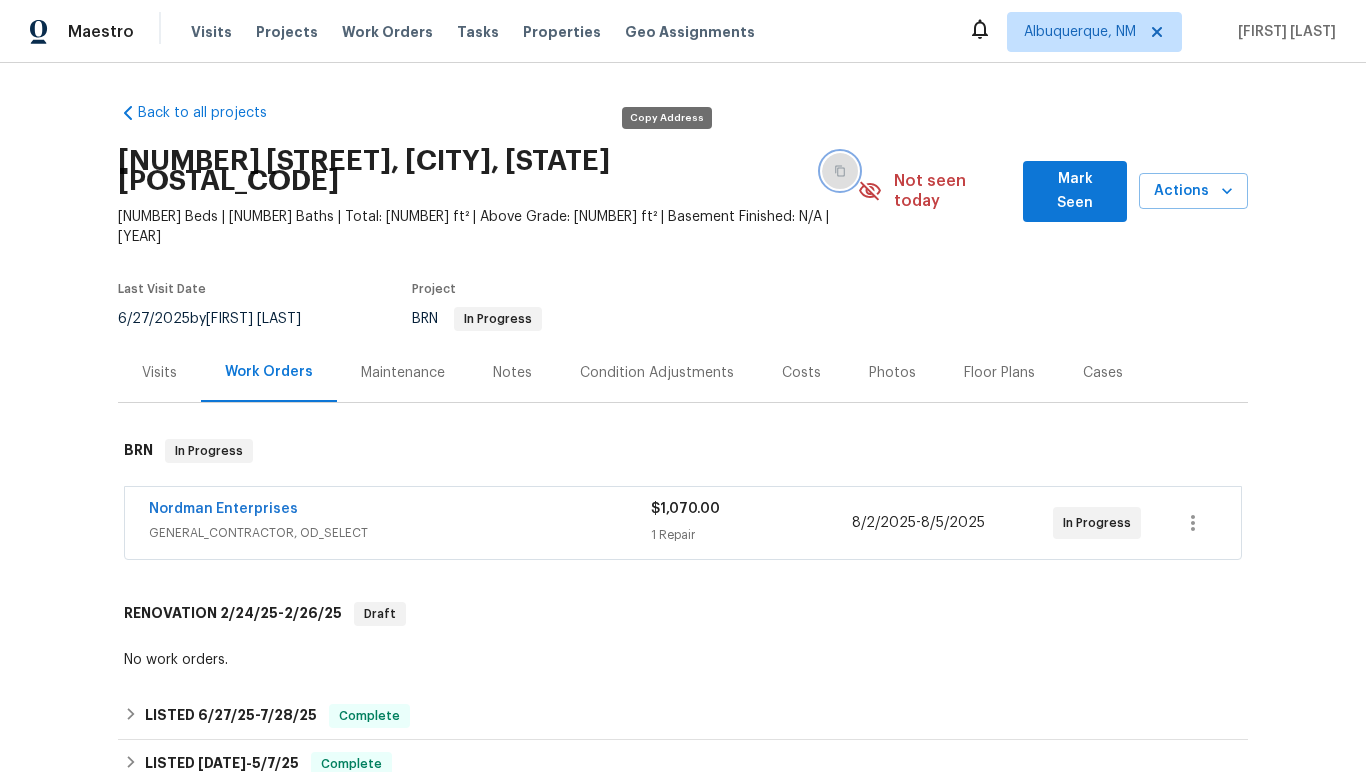 click 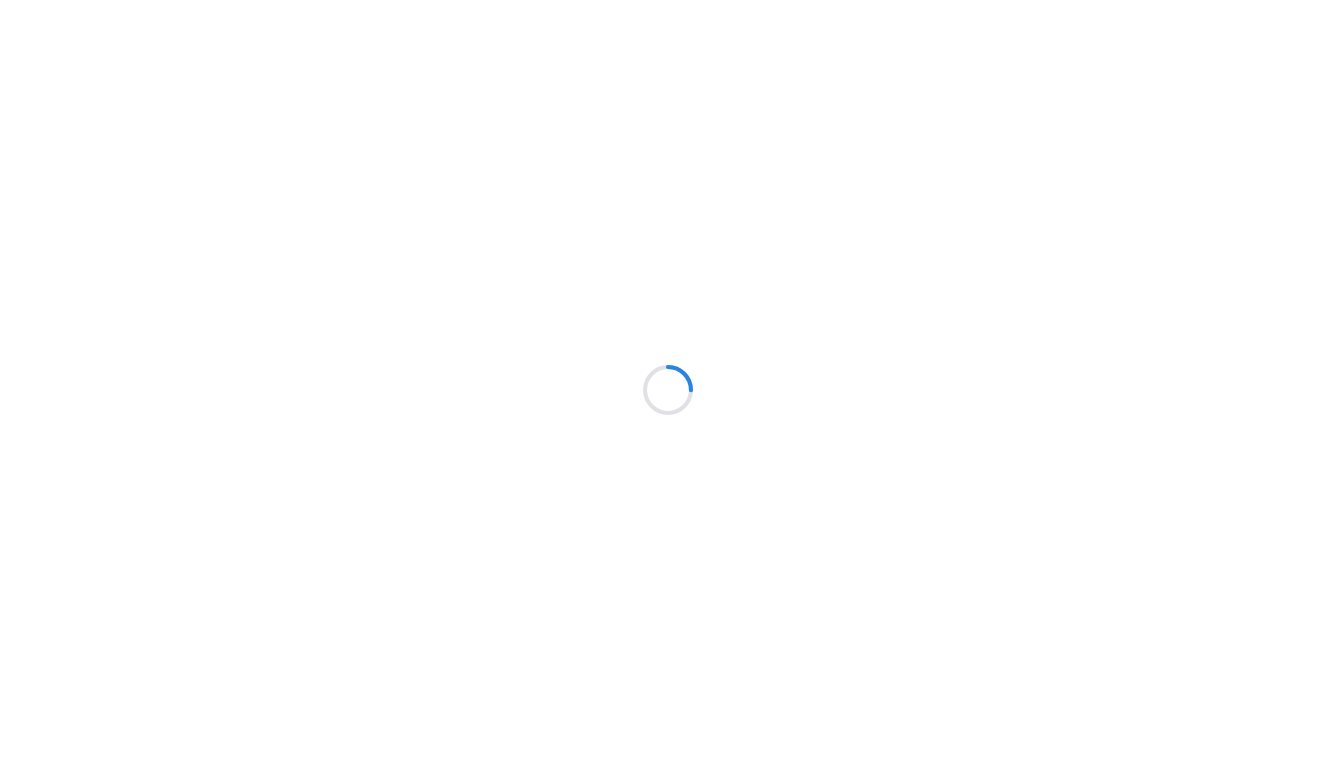 scroll, scrollTop: 0, scrollLeft: 0, axis: both 